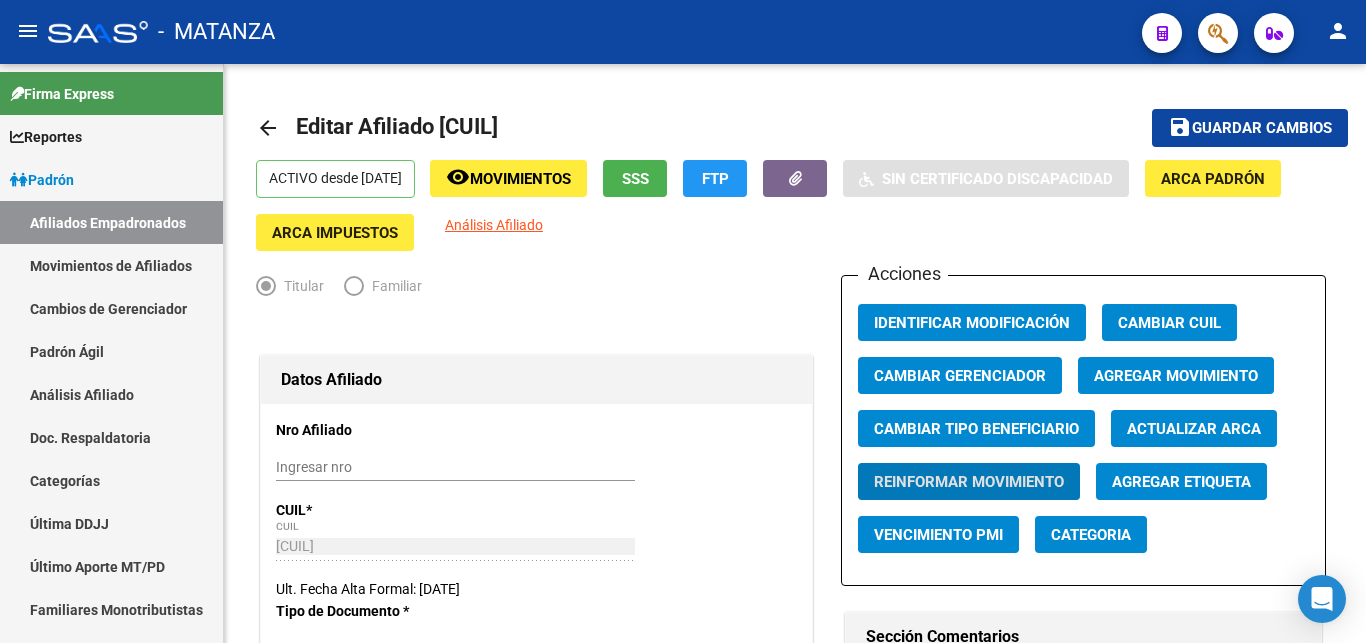 scroll, scrollTop: 0, scrollLeft: 0, axis: both 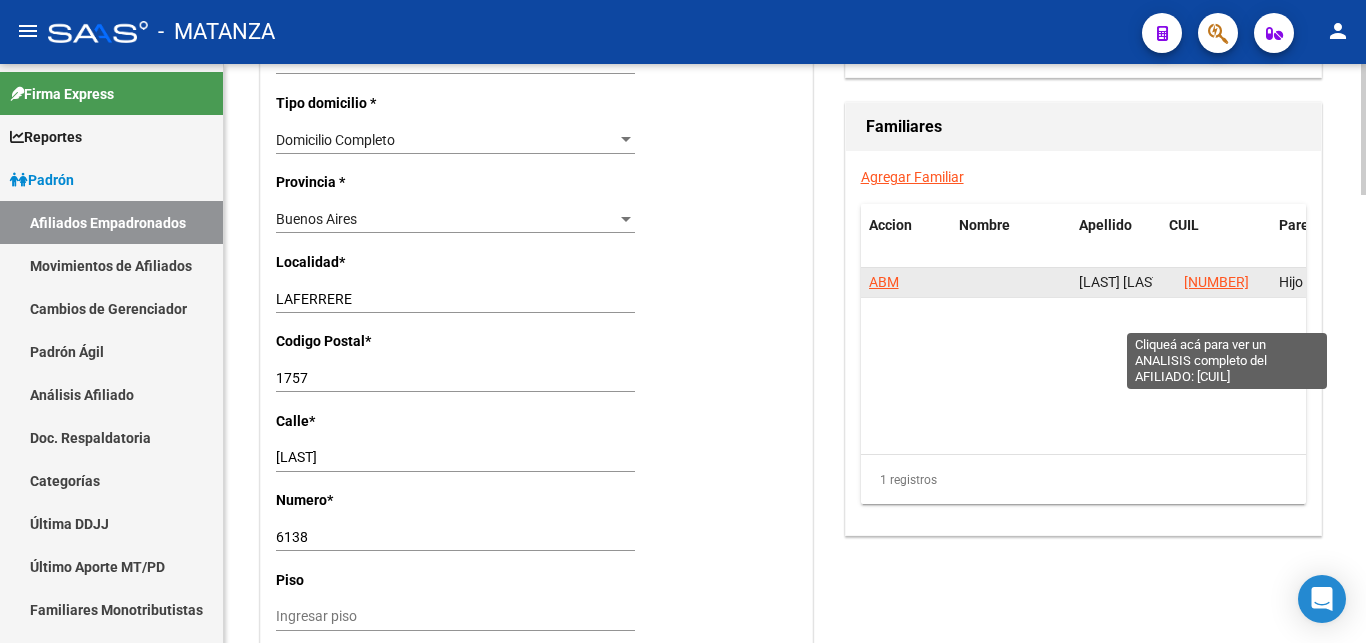 click on "[NUMBER]" 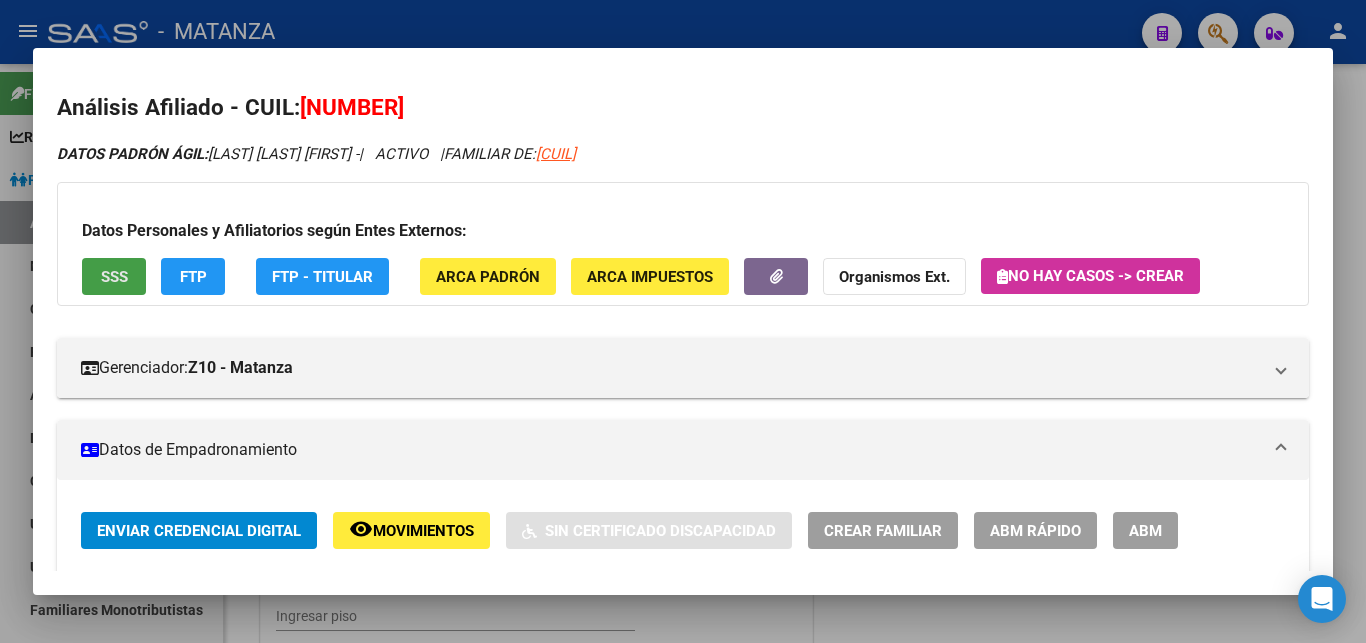 click on "SSS" at bounding box center (114, 277) 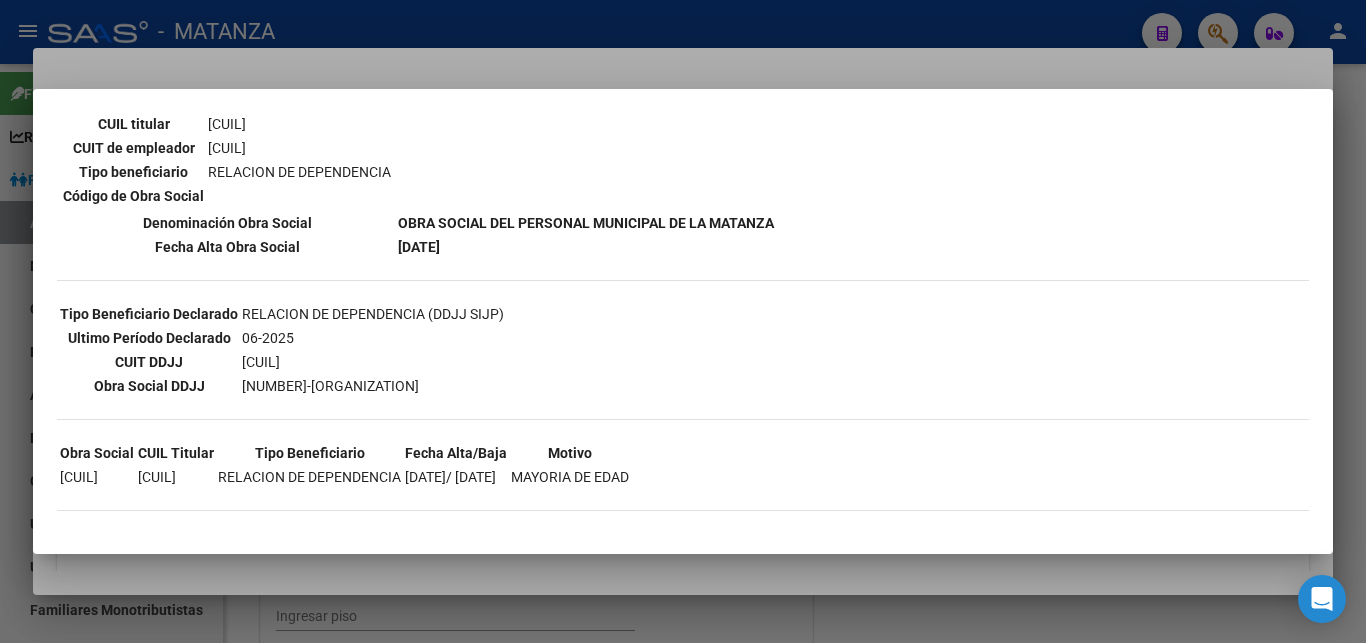 scroll, scrollTop: 359, scrollLeft: 0, axis: vertical 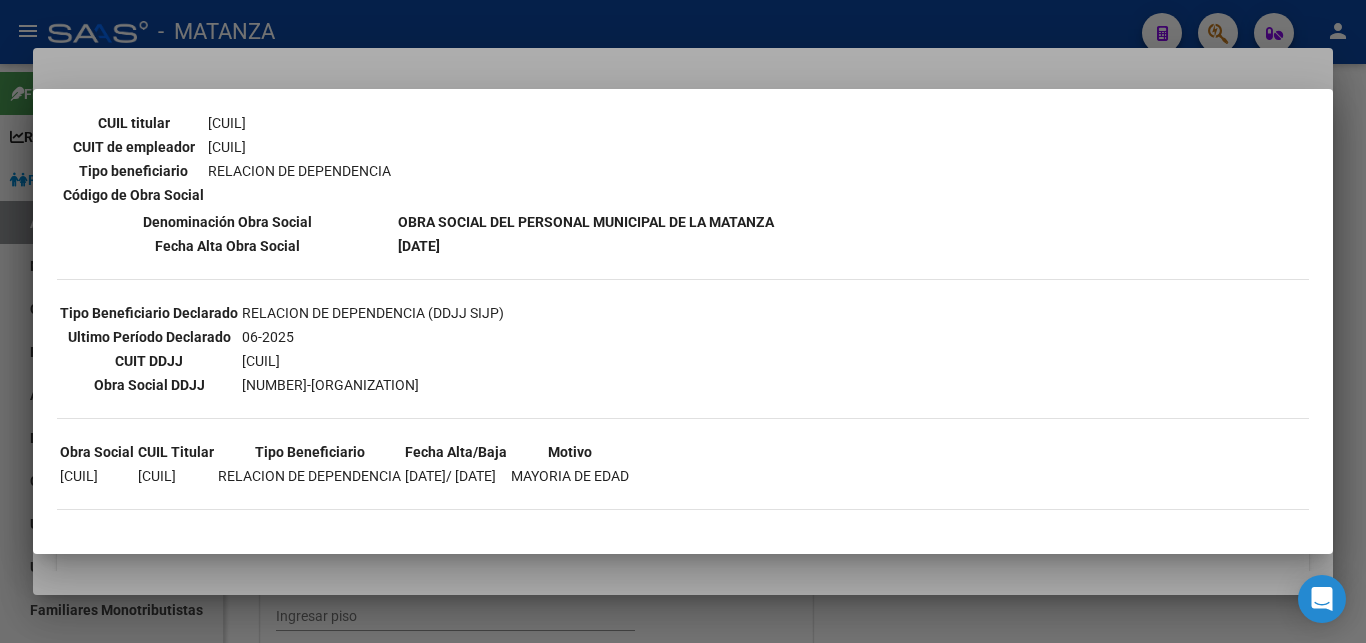 click at bounding box center (683, 321) 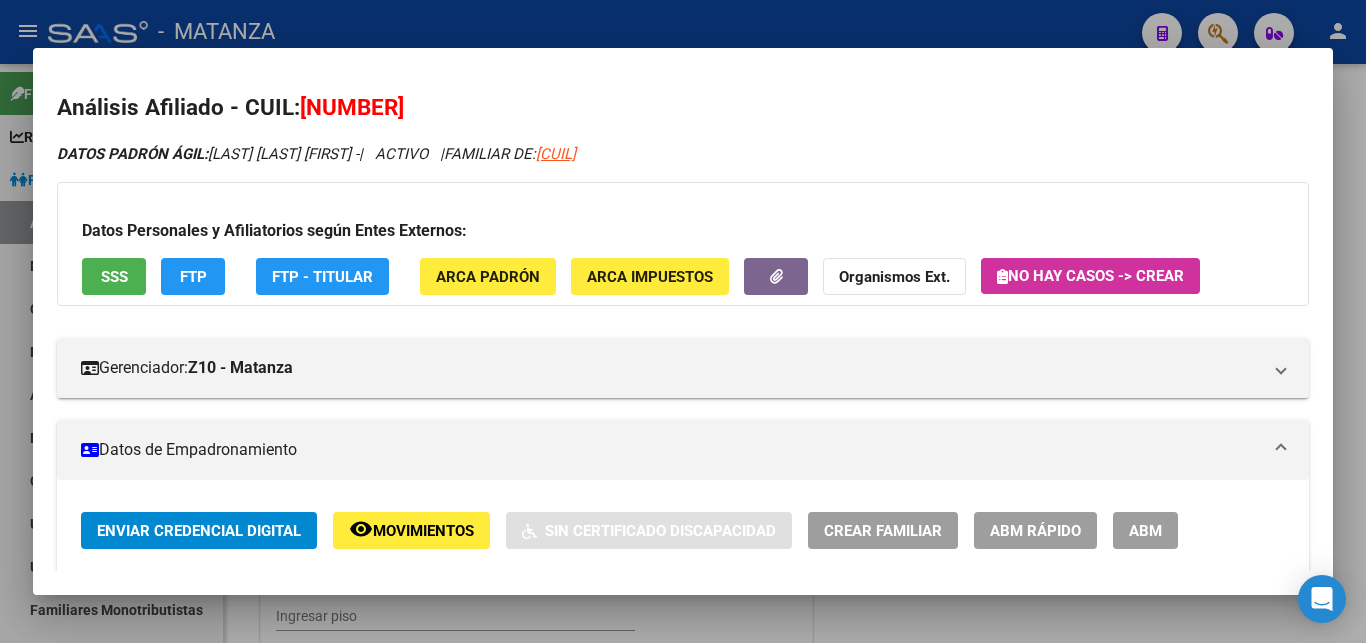 click on "ABM" at bounding box center (1145, 531) 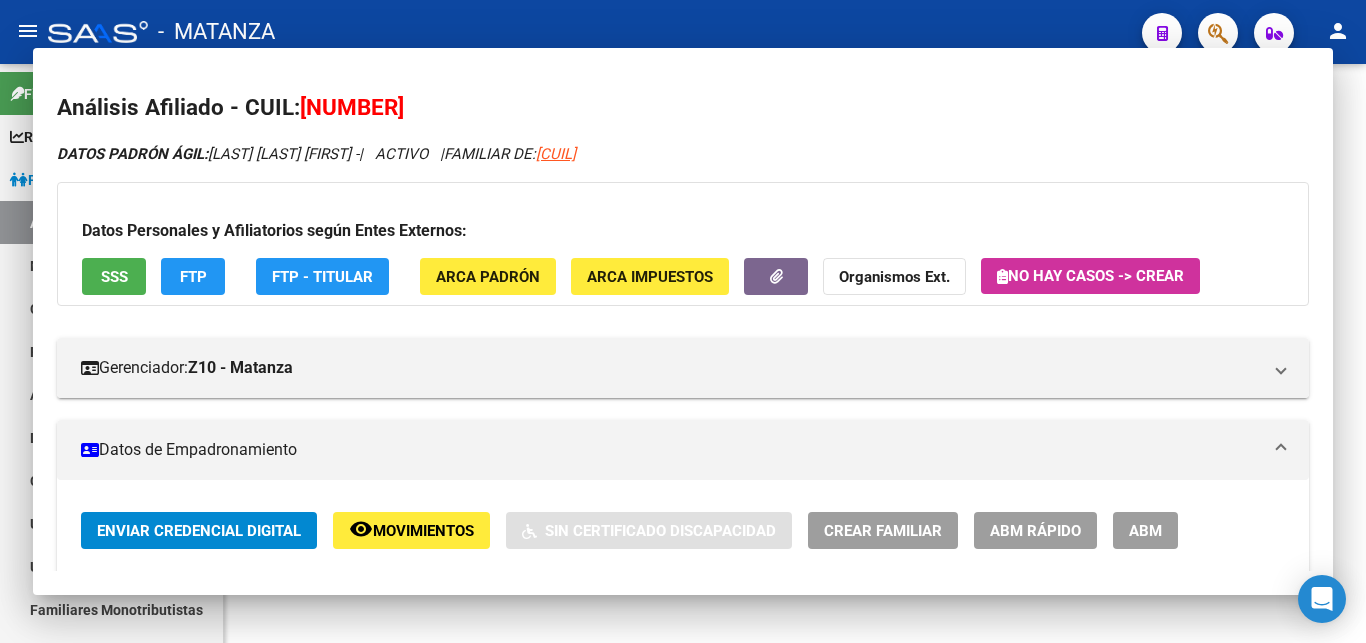 scroll, scrollTop: 0, scrollLeft: 0, axis: both 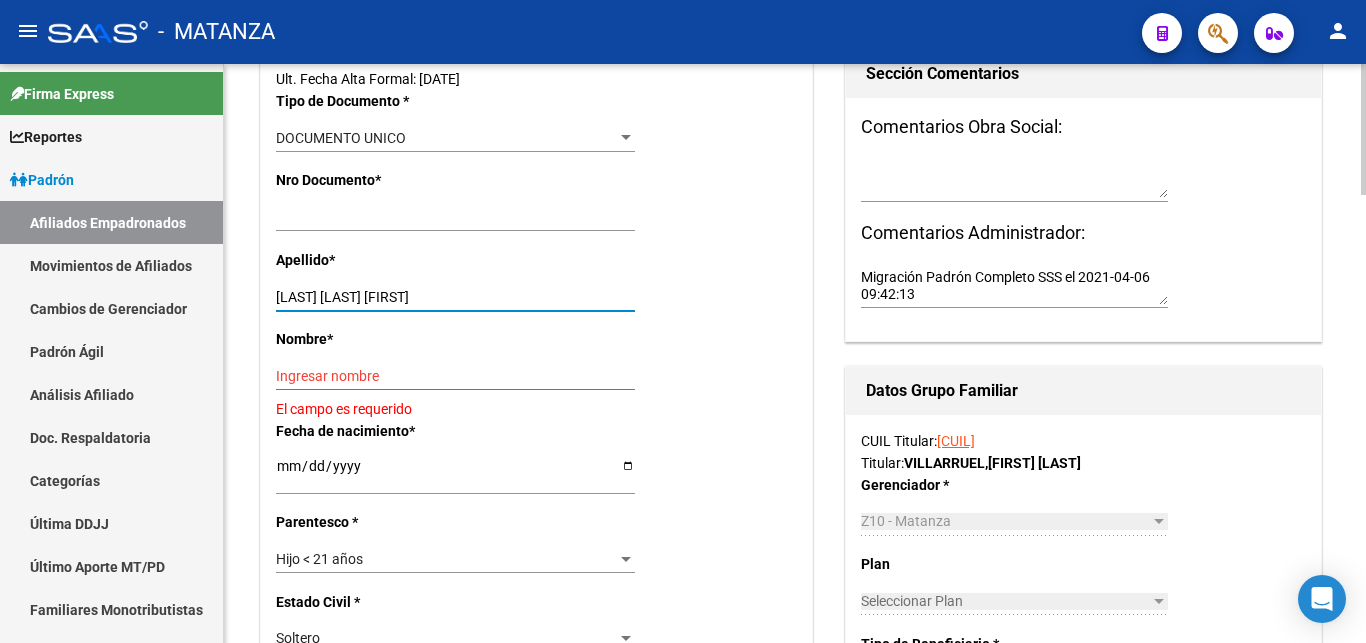 drag, startPoint x: 424, startPoint y: 295, endPoint x: 529, endPoint y: 314, distance: 106.7052 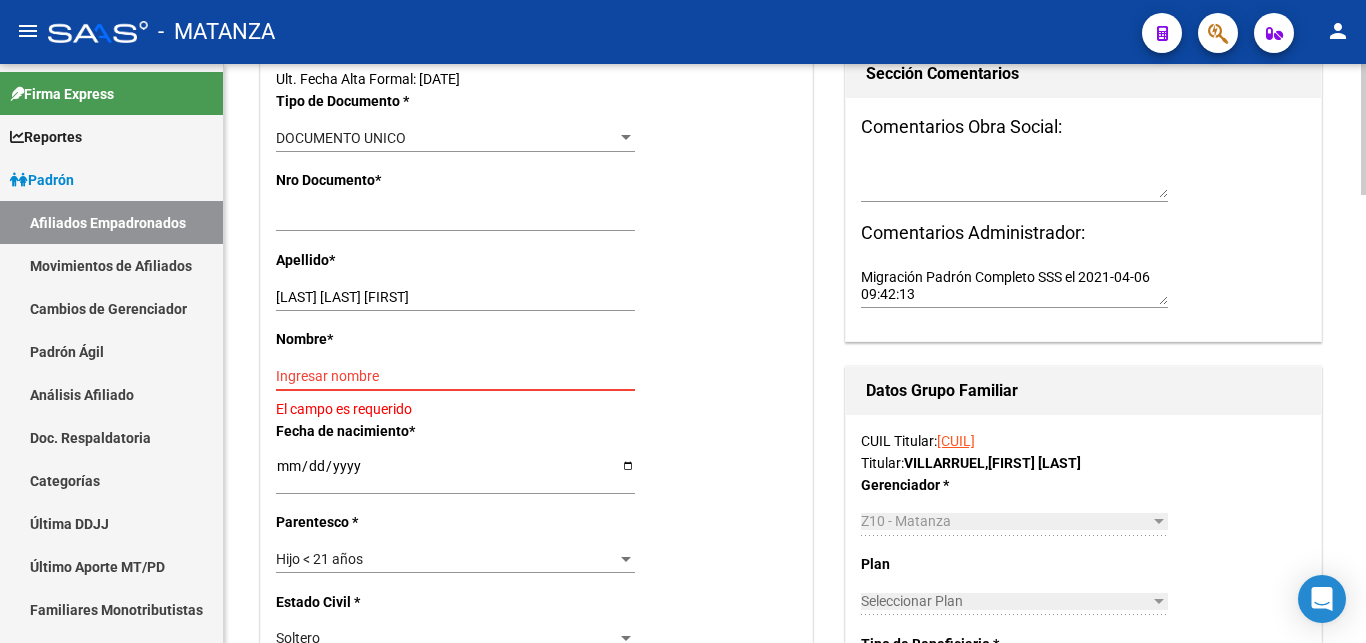 paste on "[FIRST]" 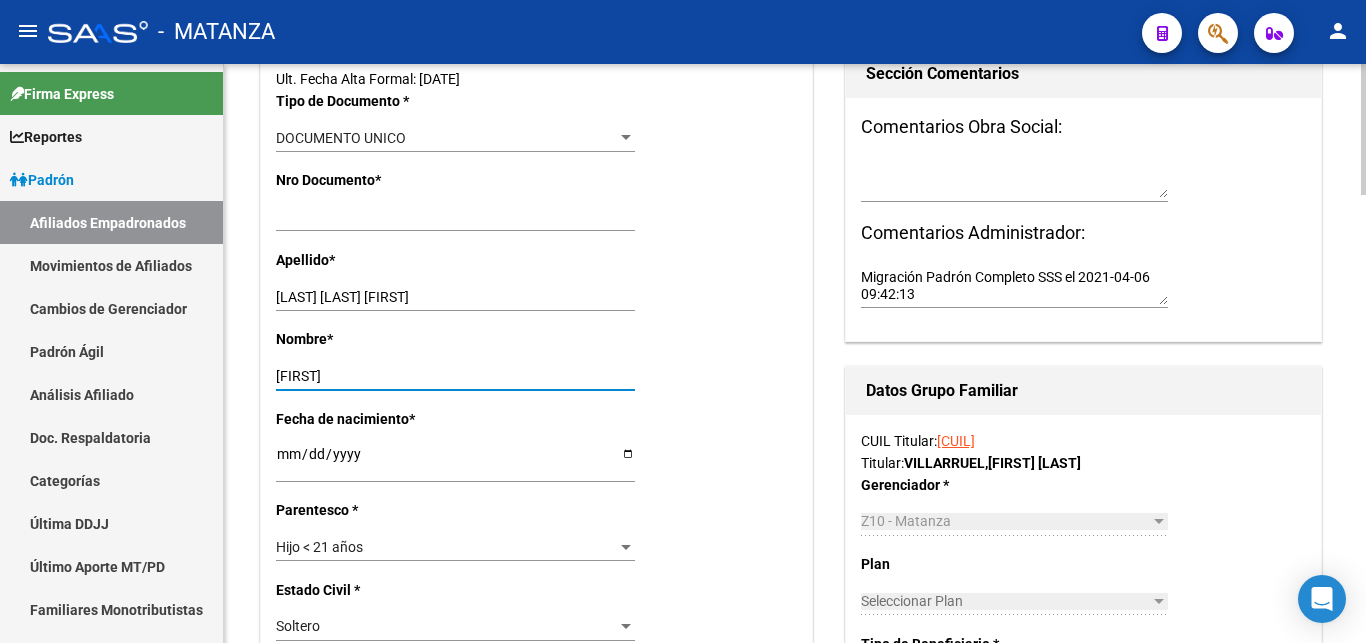 type on "[FIRST]" 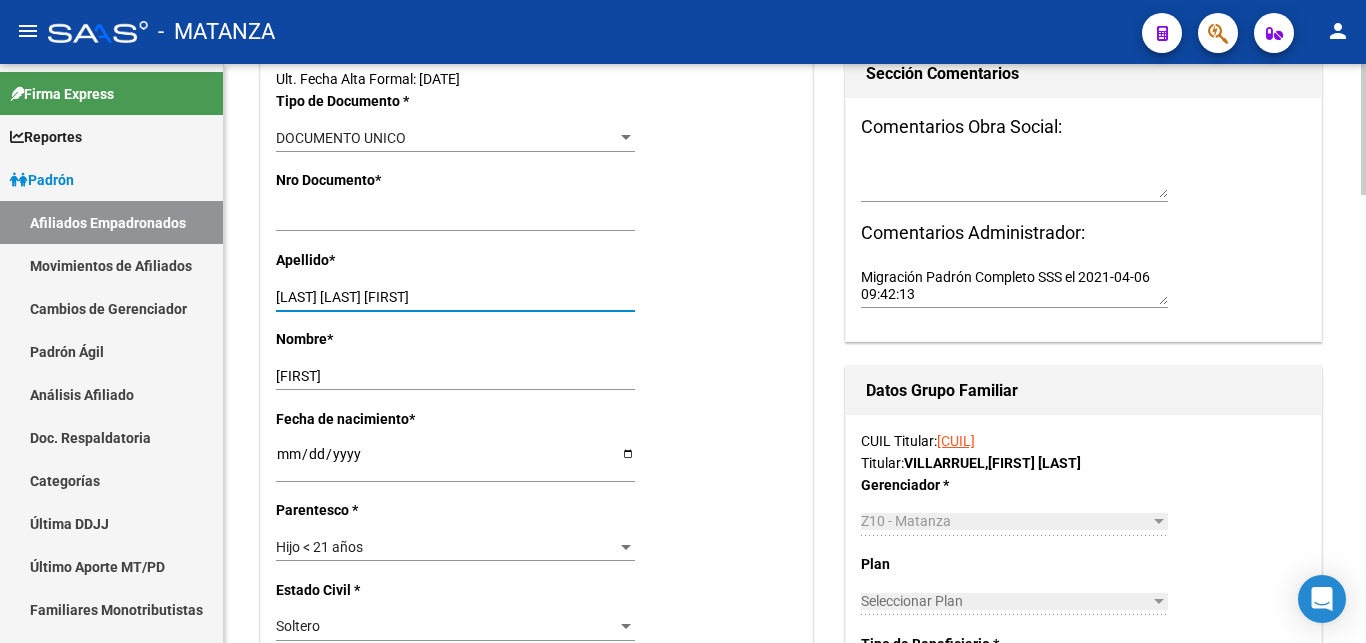 drag, startPoint x: 425, startPoint y: 295, endPoint x: 554, endPoint y: 300, distance: 129.09686 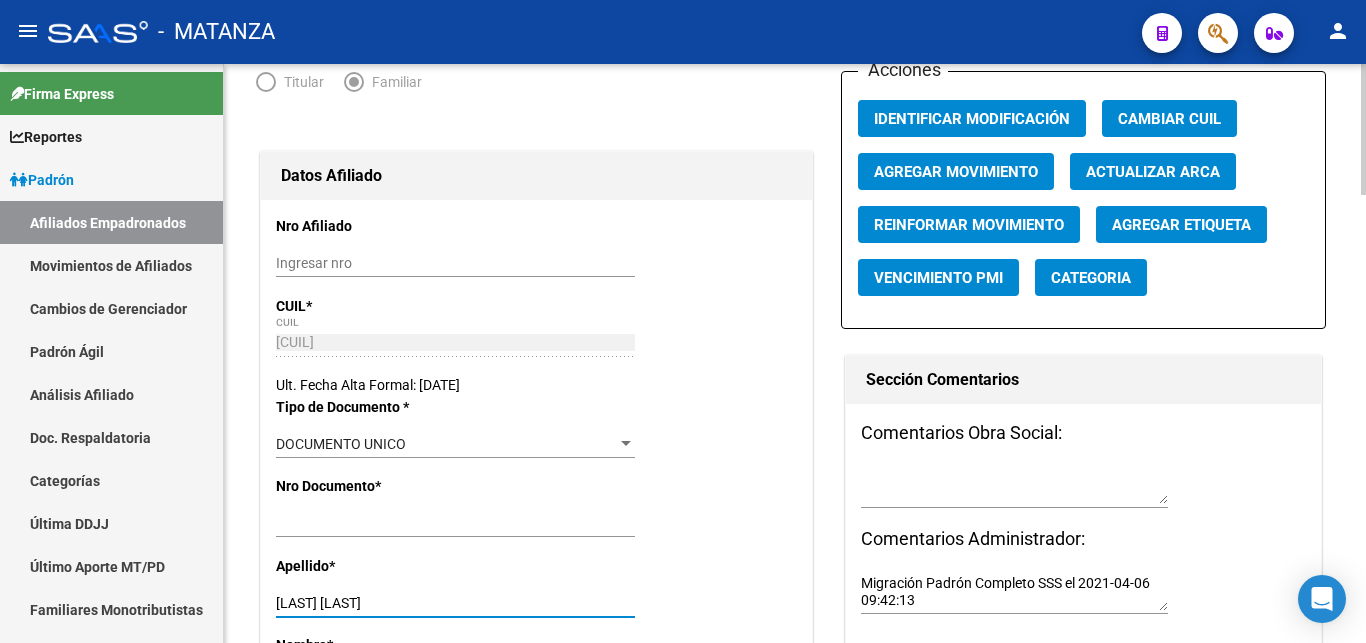 scroll, scrollTop: 102, scrollLeft: 0, axis: vertical 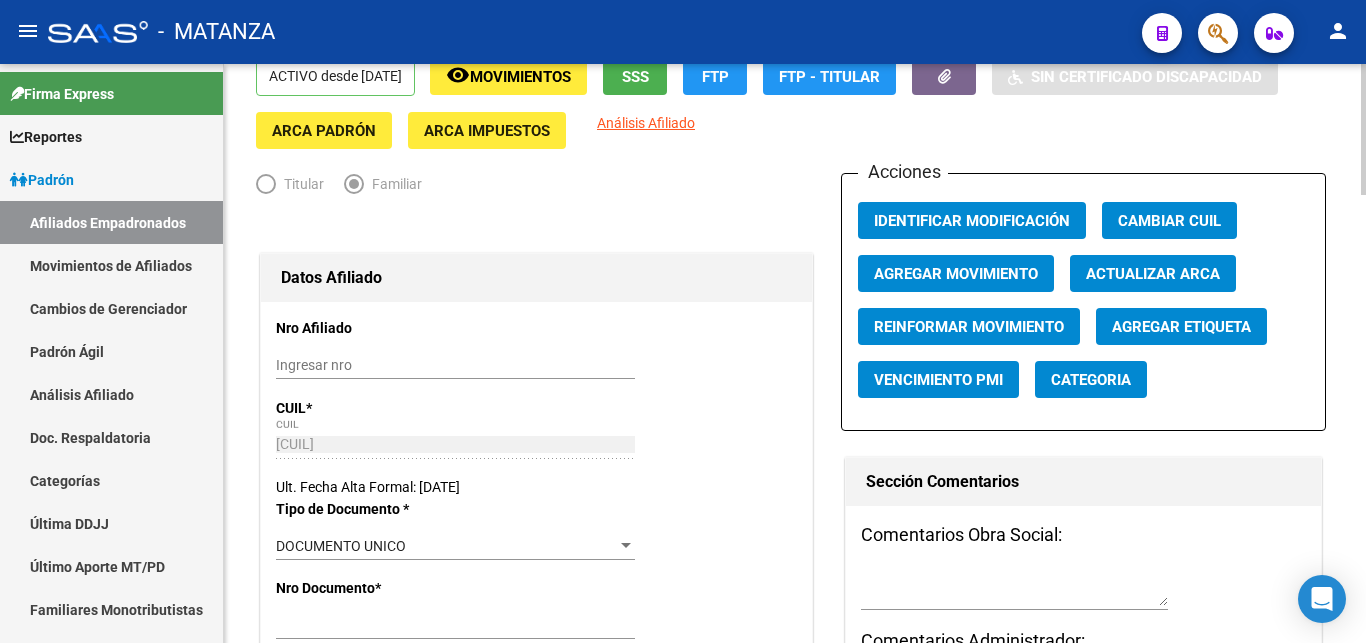 type on "[LAST] [LAST]" 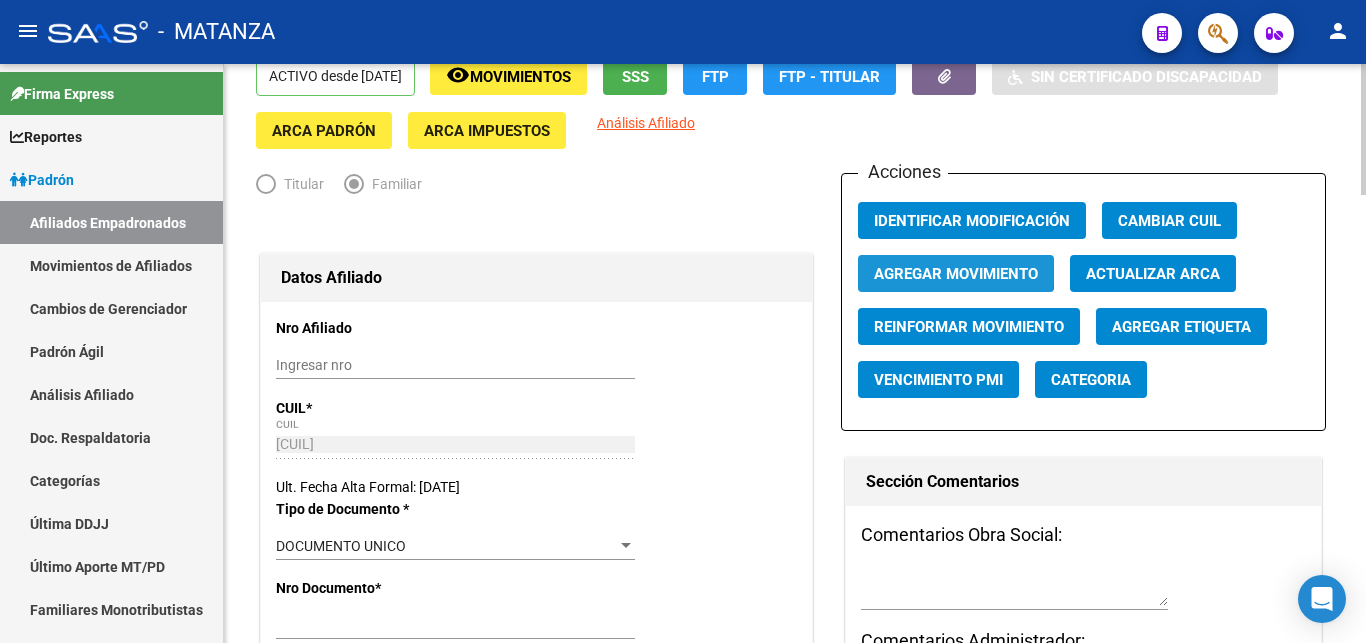 click on "Agregar Movimiento" 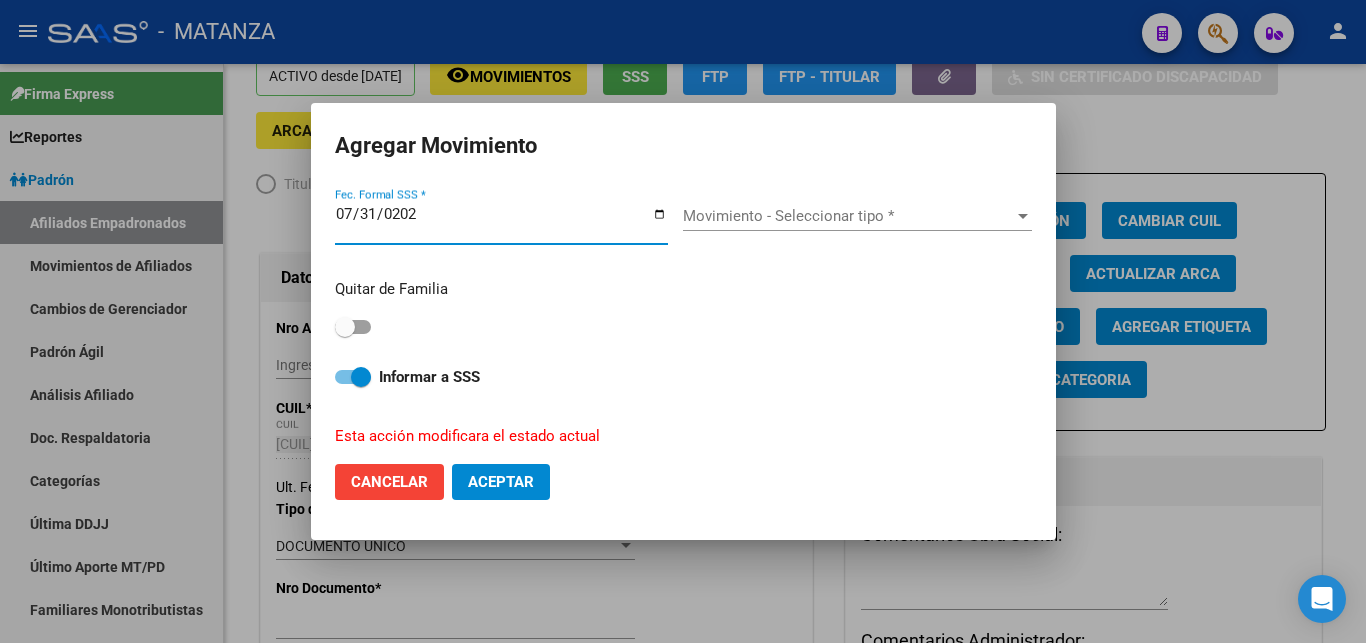 type on "2021-07-31" 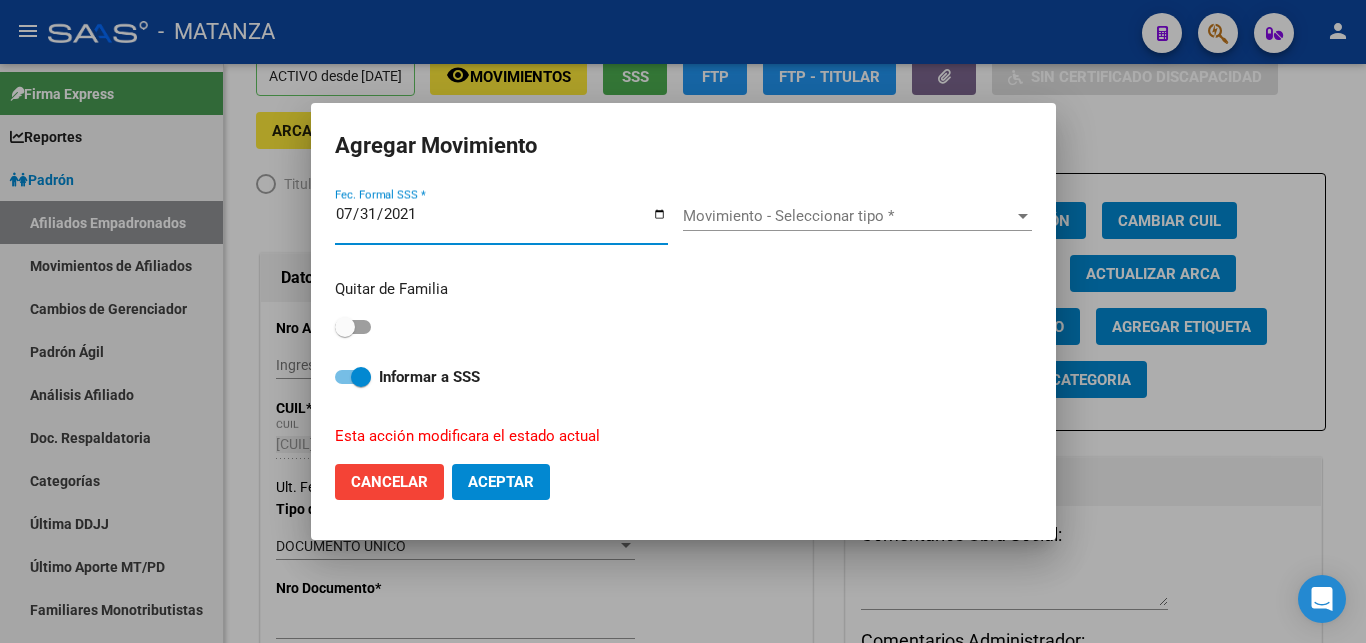 click on "Movimiento - Seleccionar tipo *" at bounding box center (848, 216) 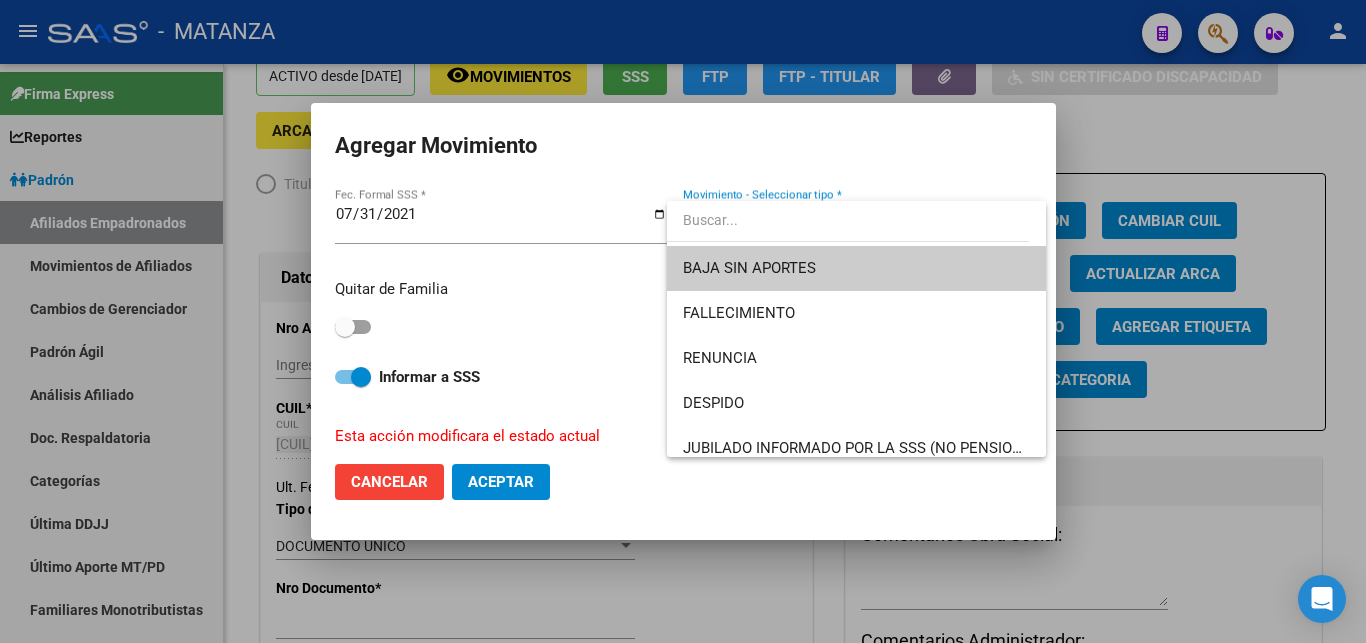 click at bounding box center (683, 321) 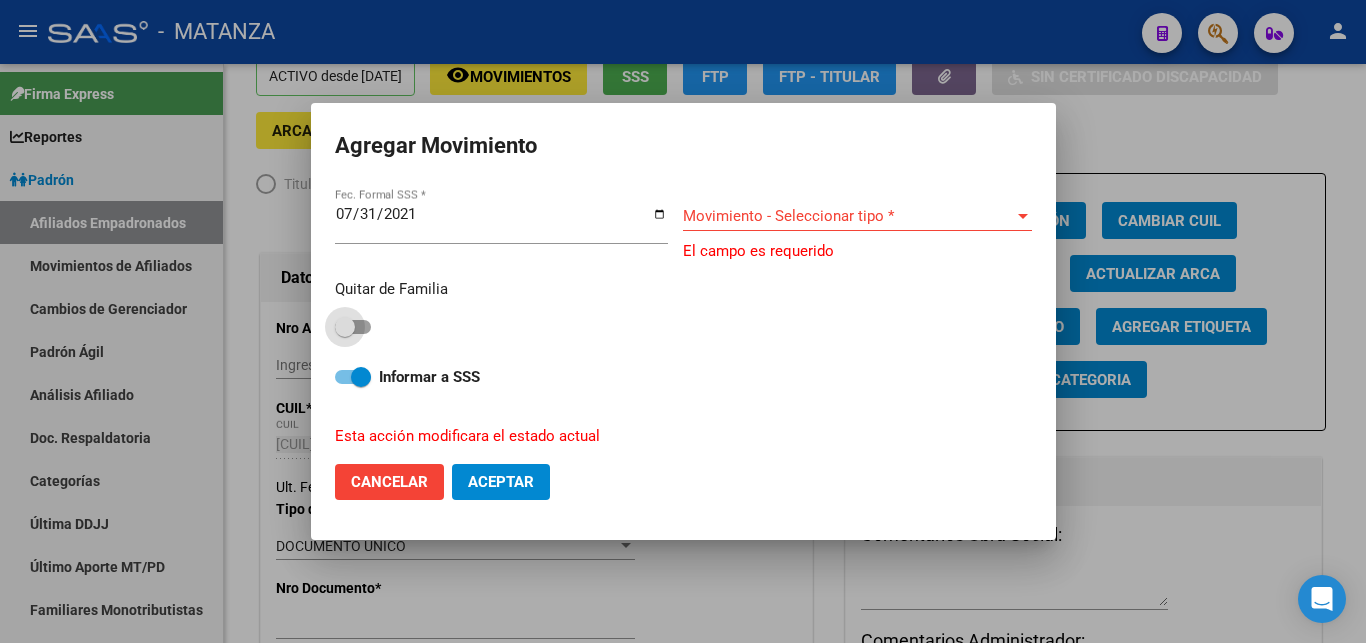 click at bounding box center (345, 327) 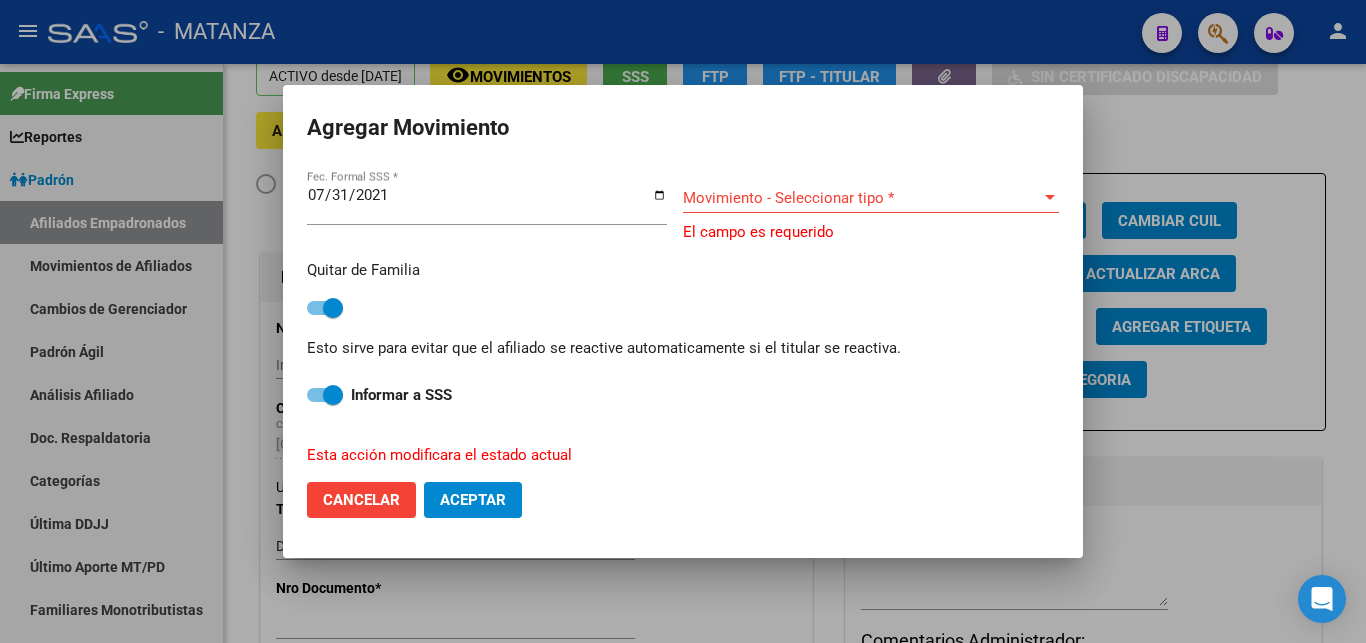 click on "Movimiento - Seleccionar tipo *" at bounding box center (862, 198) 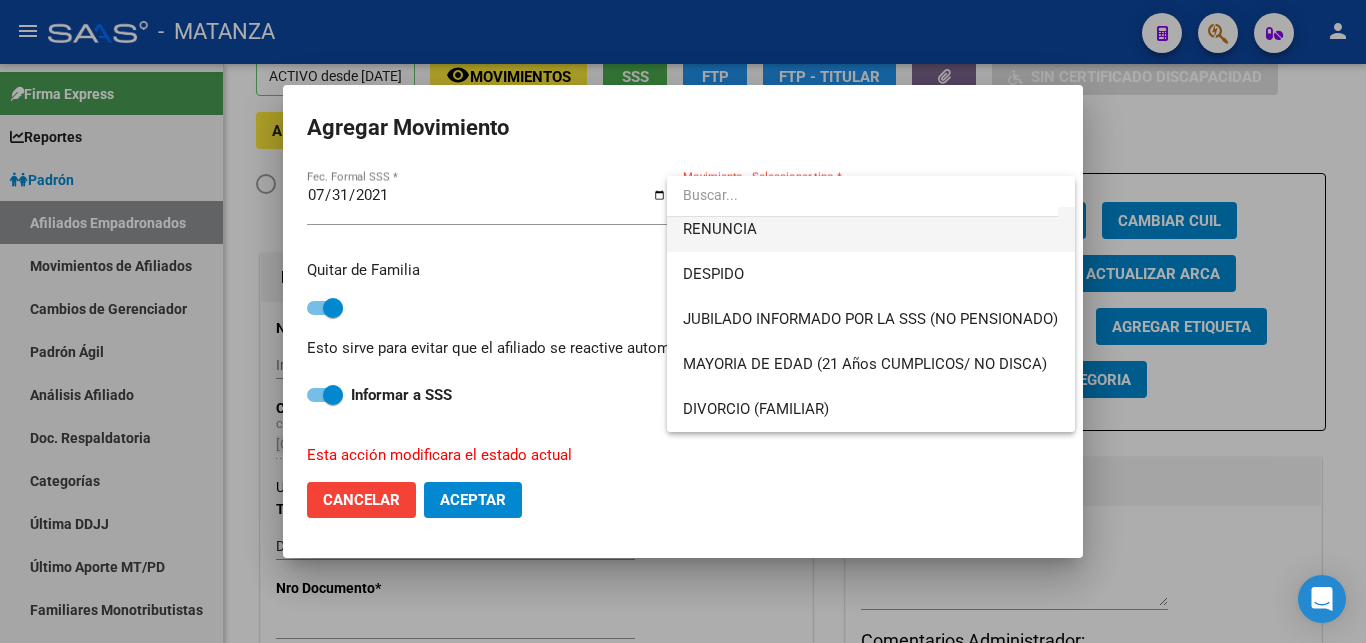 scroll, scrollTop: 108, scrollLeft: 0, axis: vertical 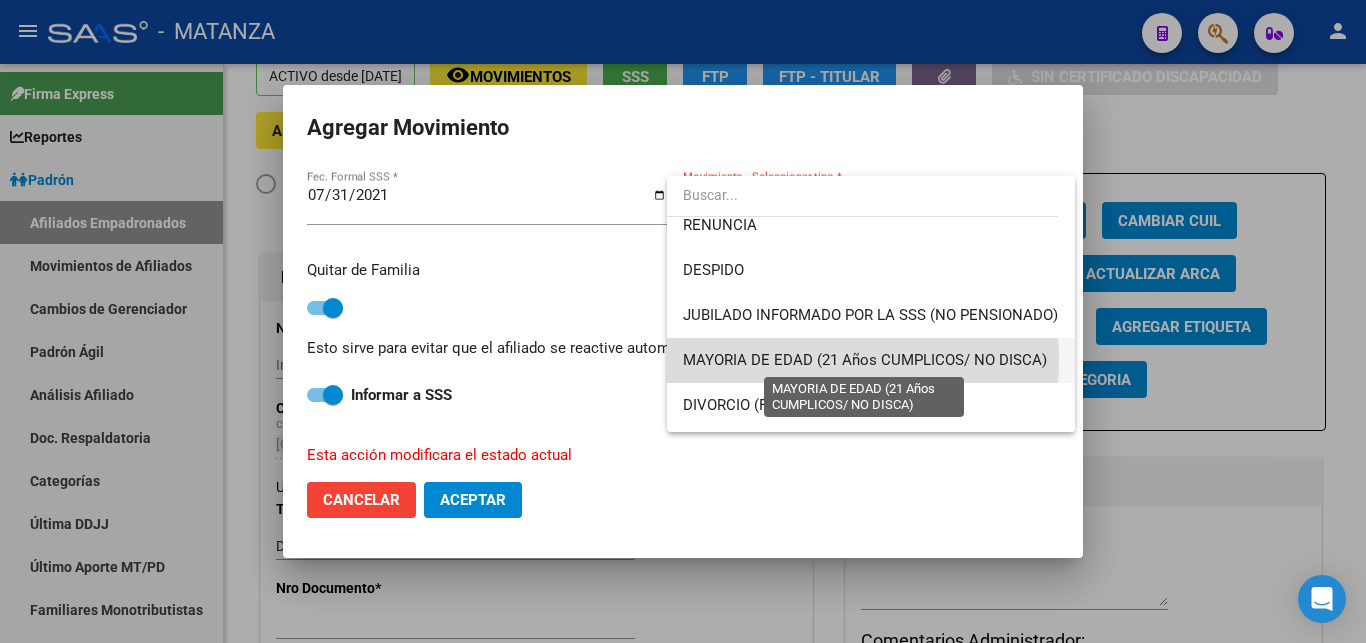 click on "MAYORIA DE EDAD (21 Años CUMPLICOS/ NO DISCA)" at bounding box center (865, 360) 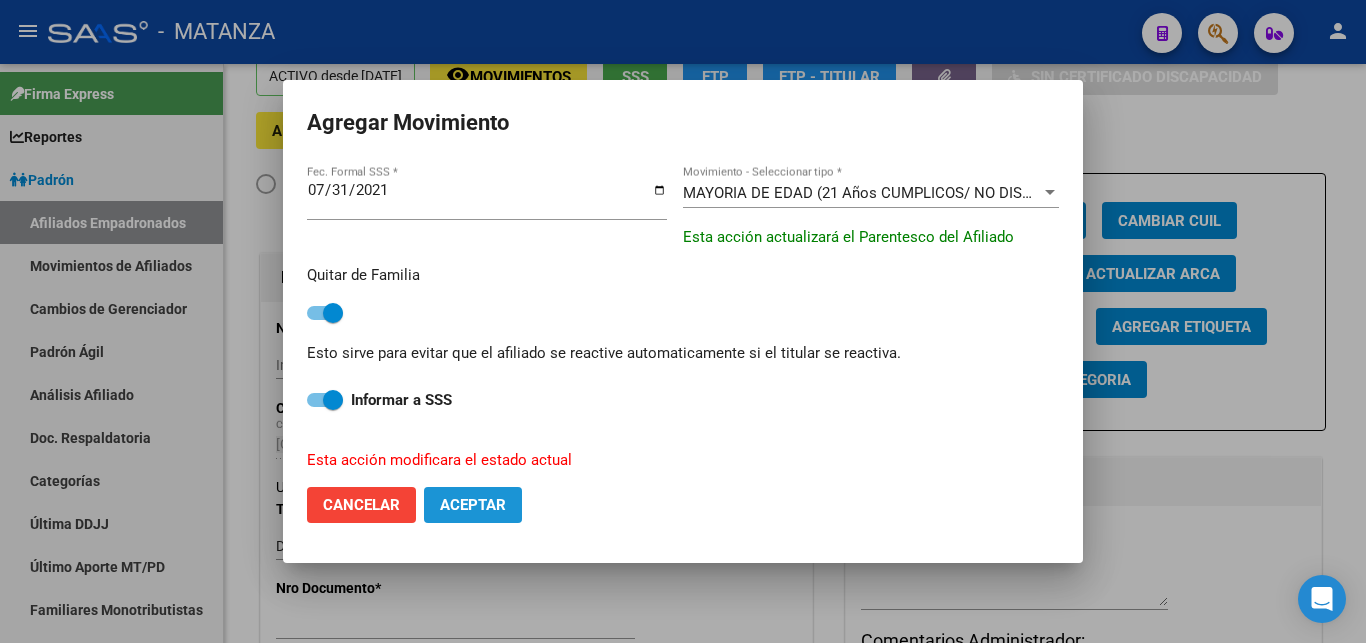 click on "Aceptar" 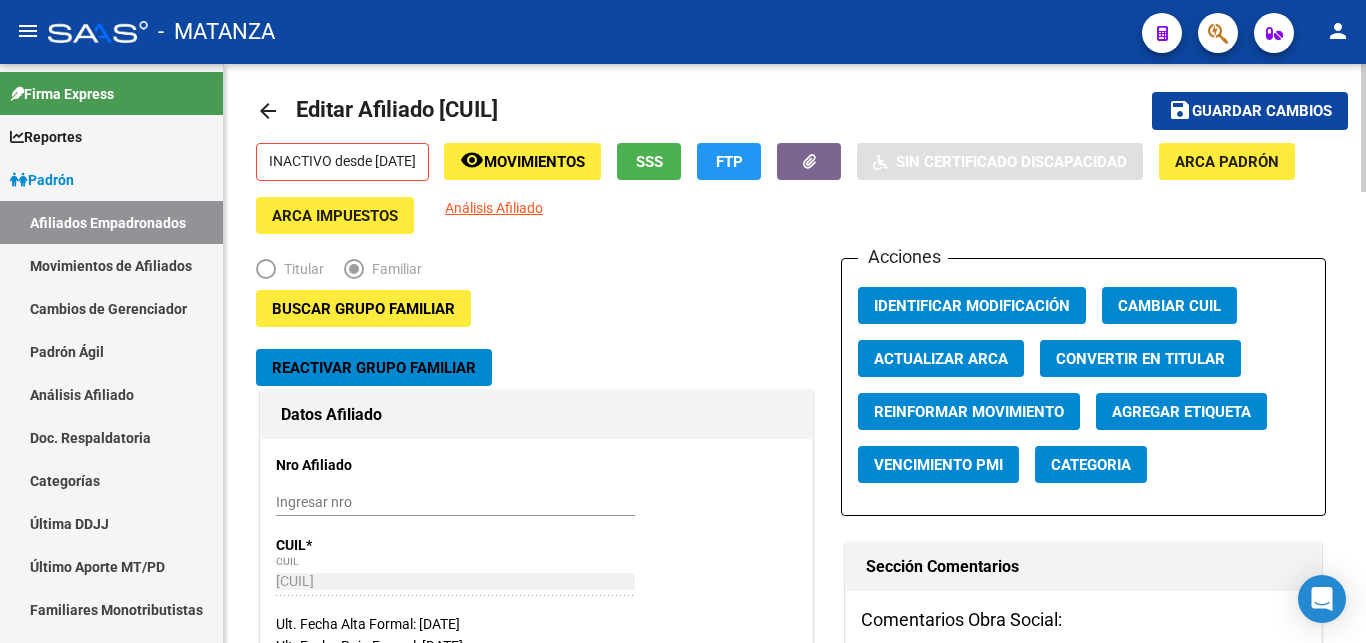 scroll, scrollTop: 0, scrollLeft: 0, axis: both 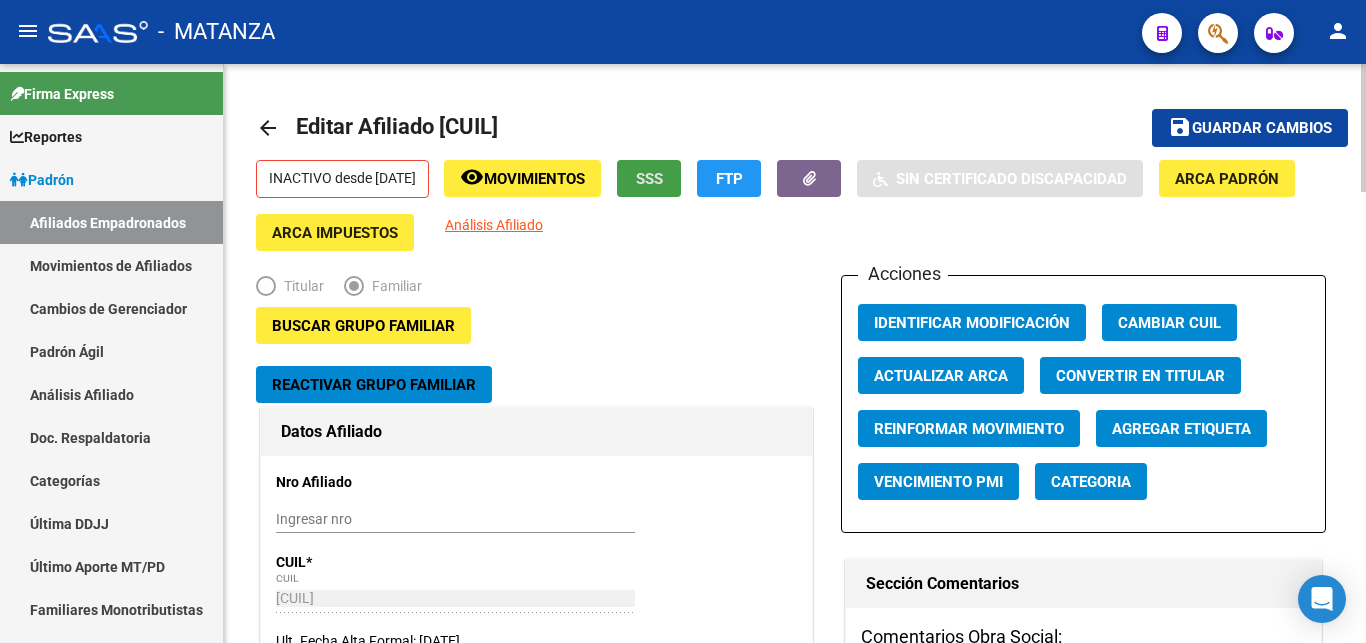 click on "SSS" 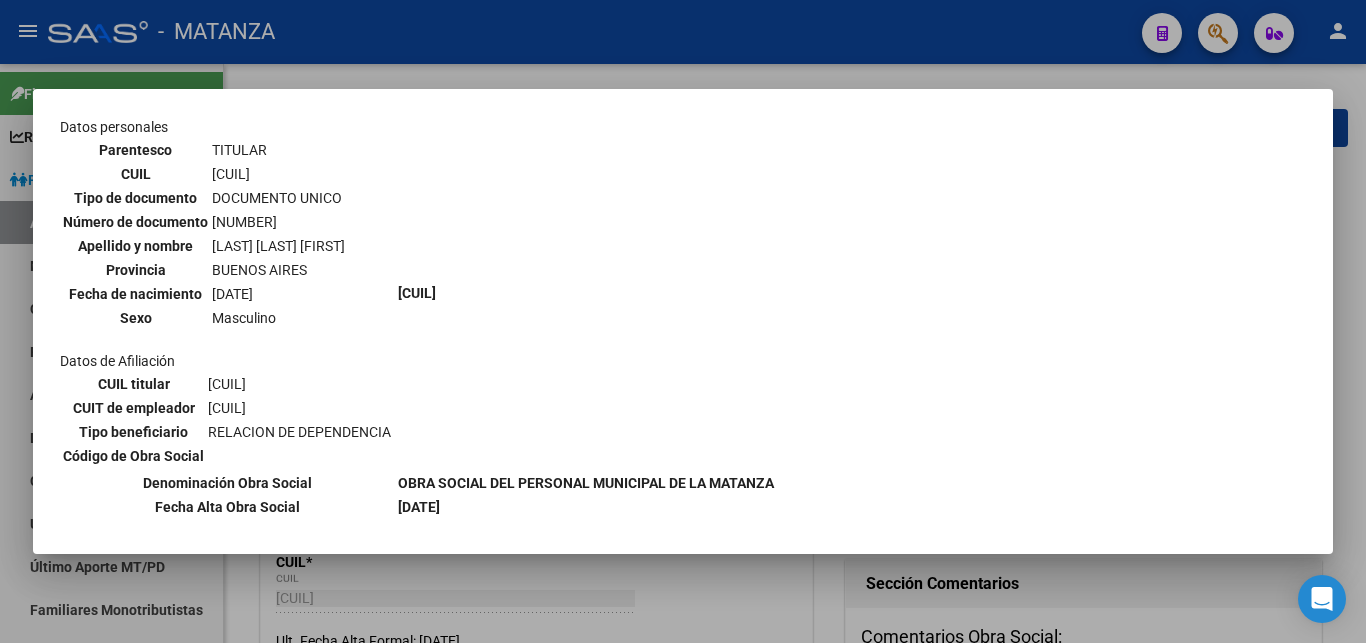 scroll, scrollTop: 108, scrollLeft: 0, axis: vertical 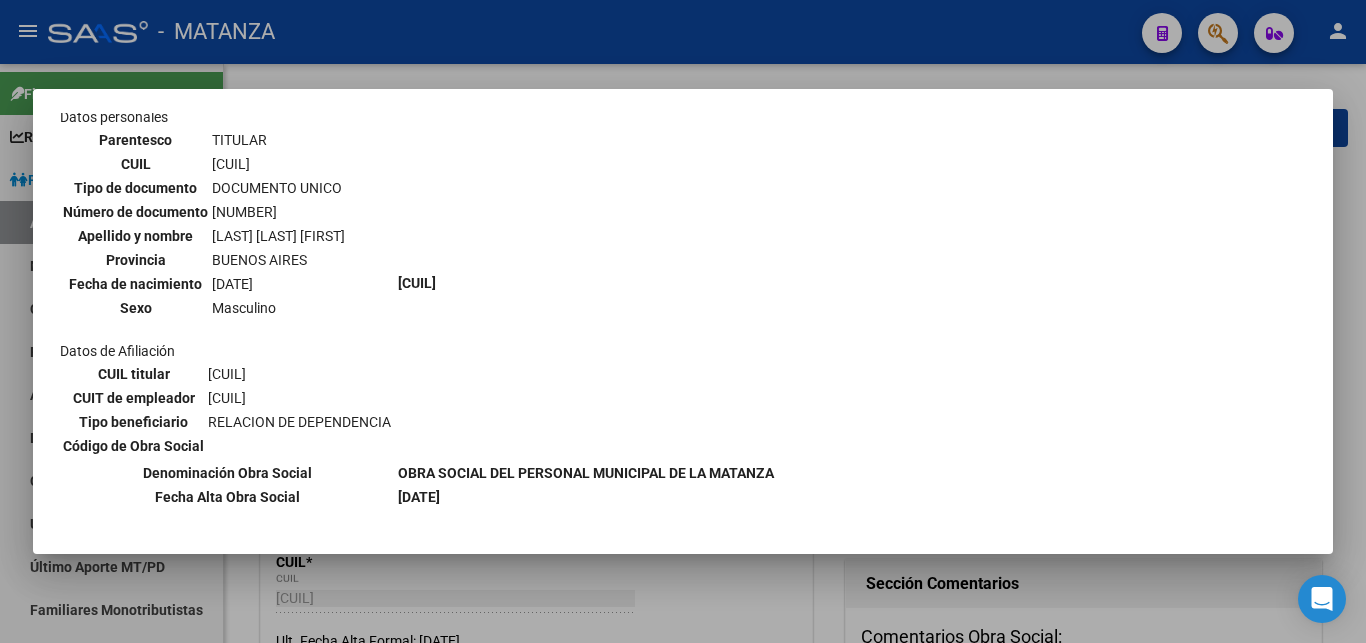 click at bounding box center [683, 321] 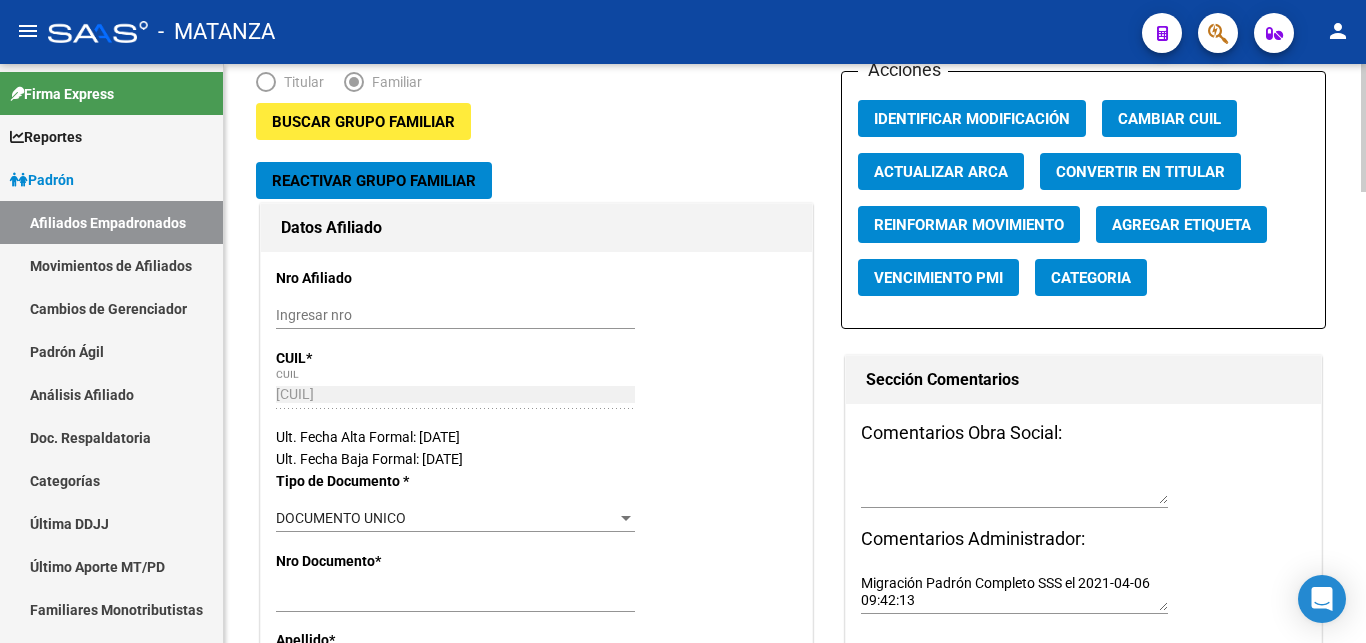 scroll, scrollTop: 0, scrollLeft: 0, axis: both 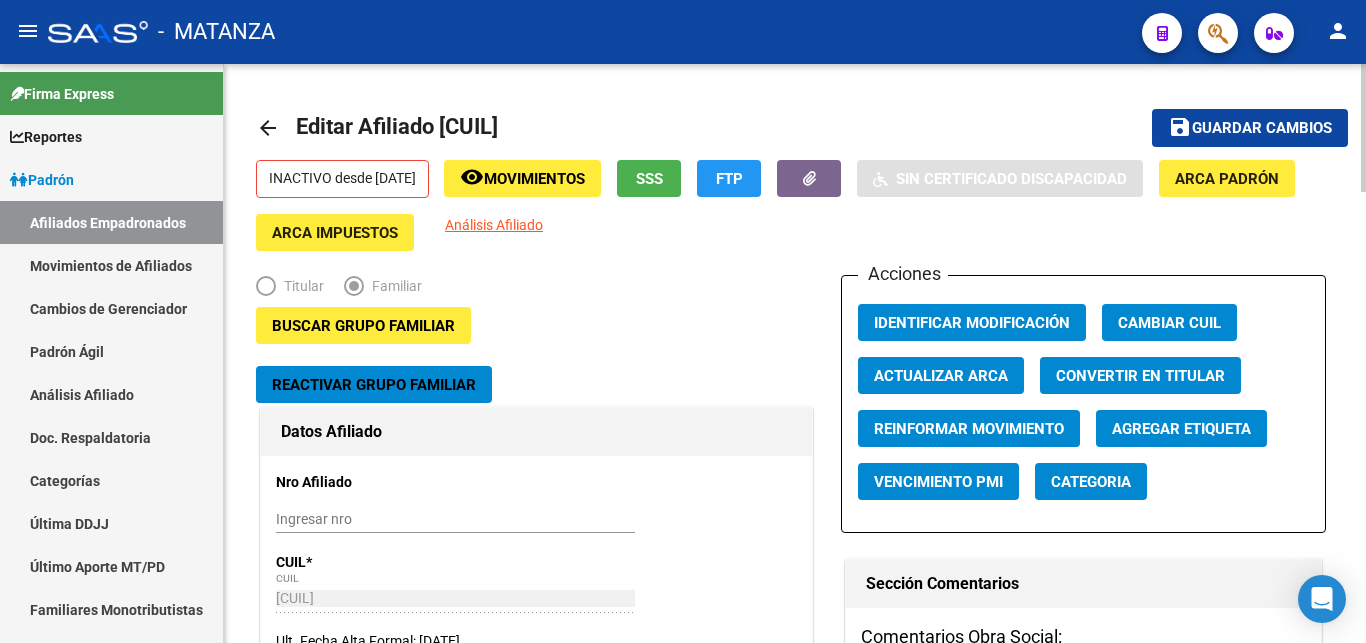 click on "Guardar cambios" 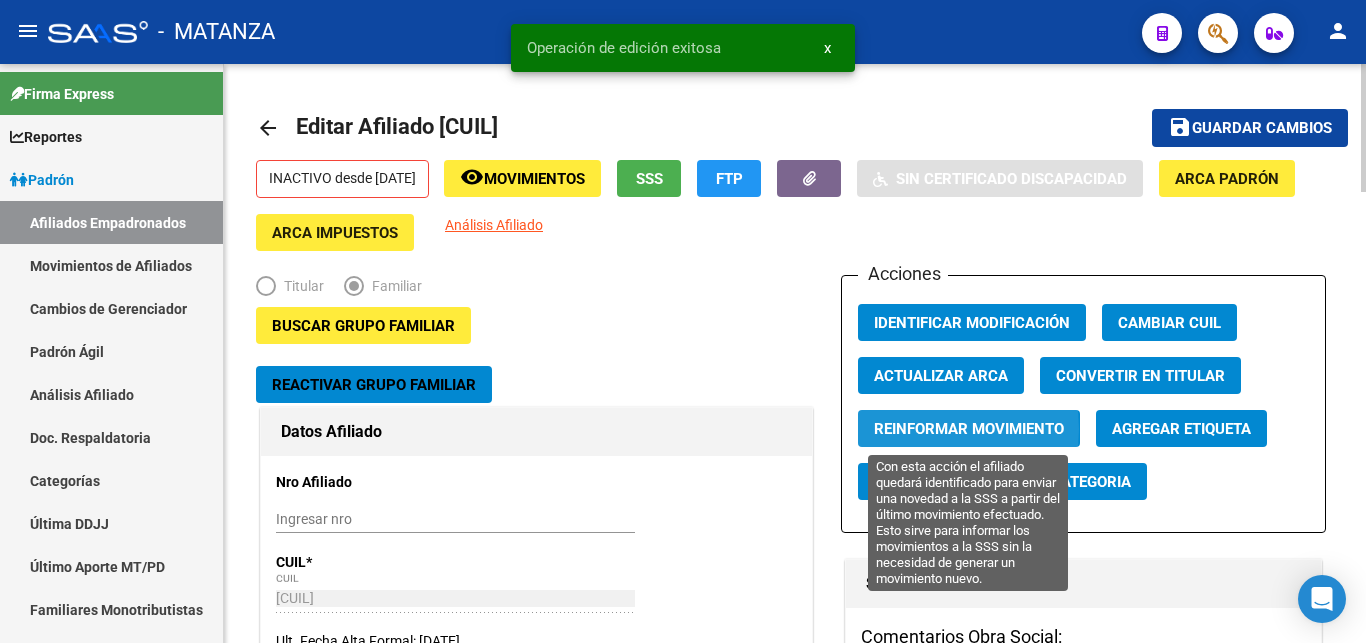 click on "Reinformar Movimiento" 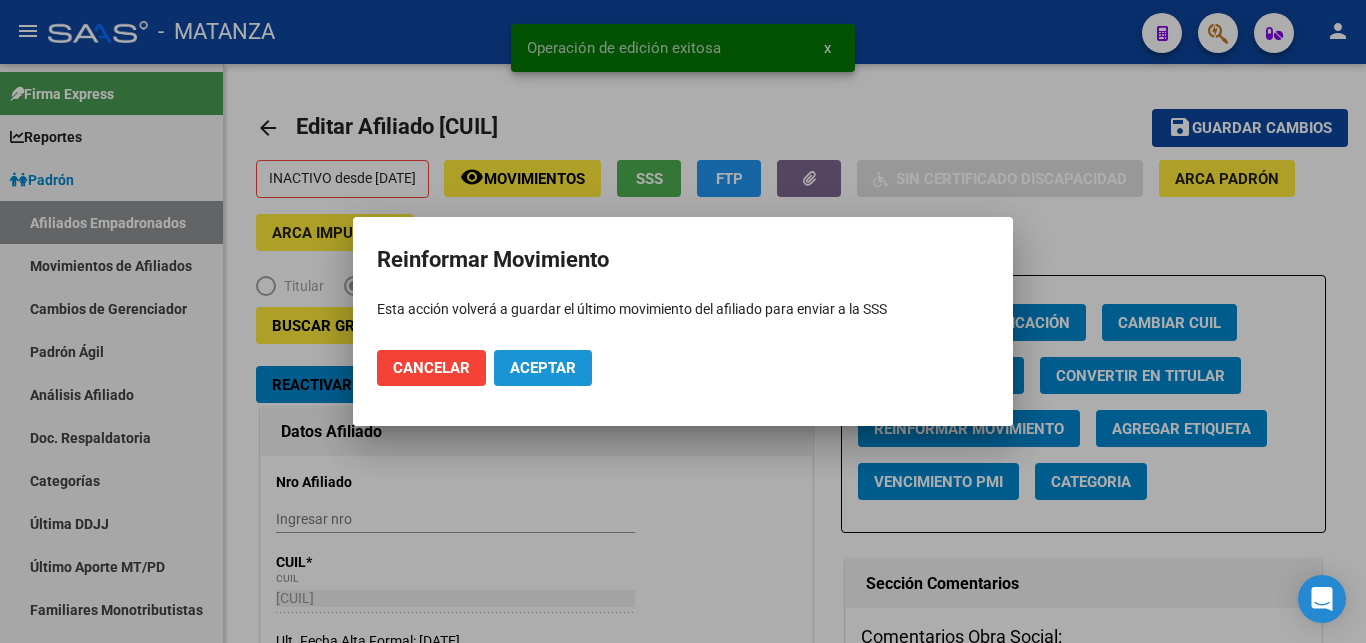 click on "Aceptar" at bounding box center [543, 368] 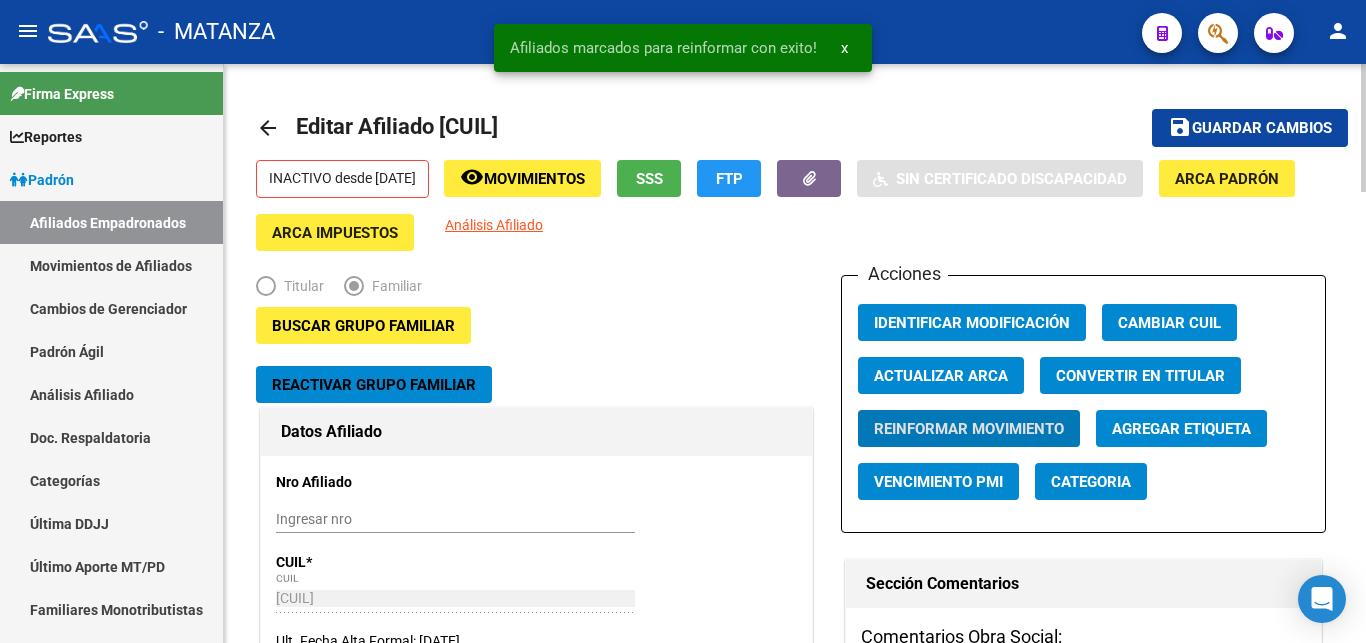 click on "Movimientos" 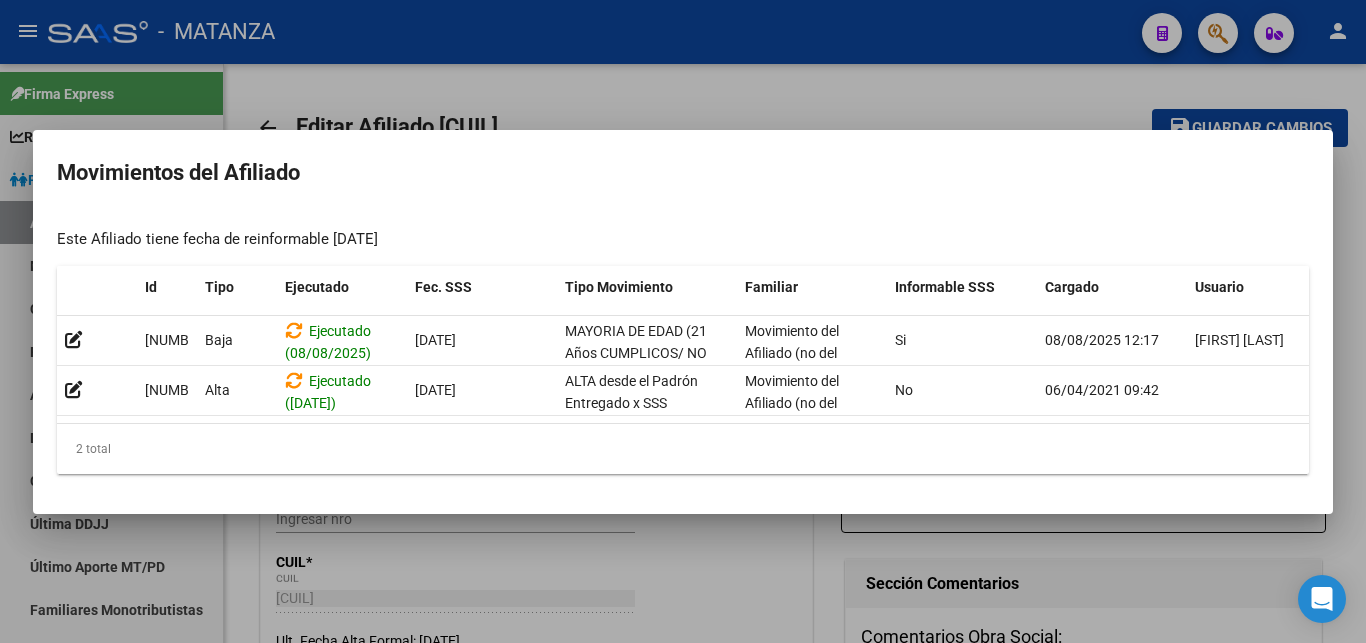 click at bounding box center [683, 321] 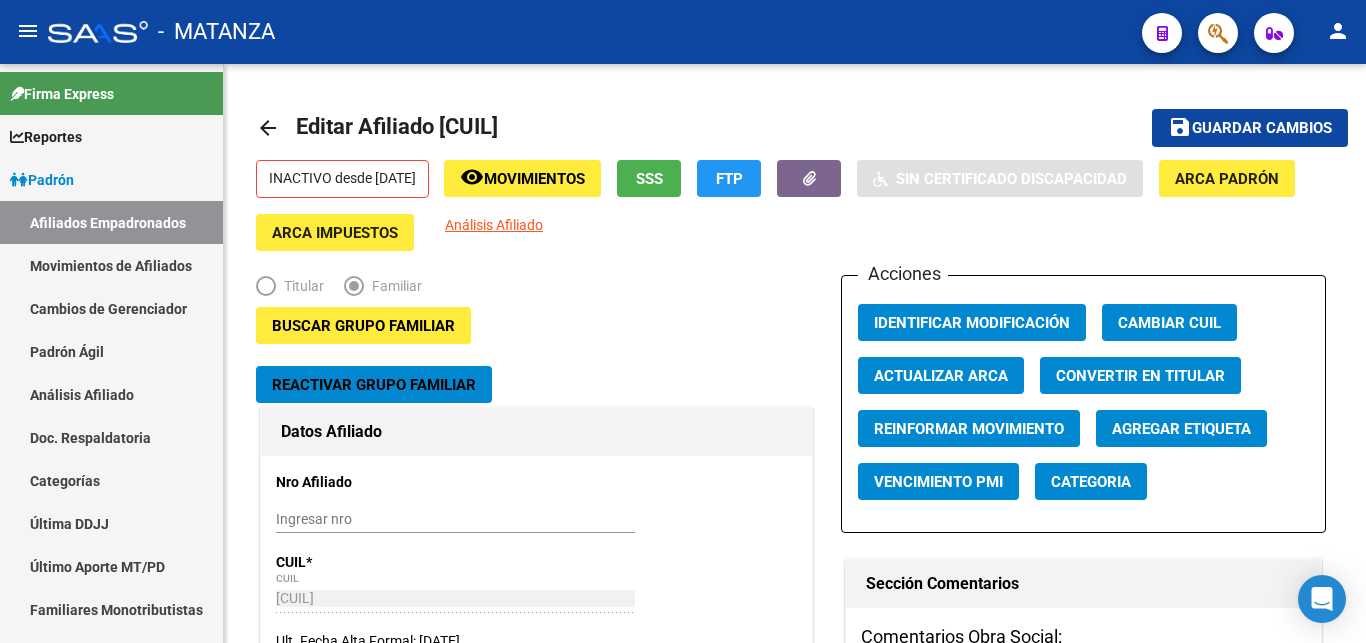 click on "-   MATANZA" 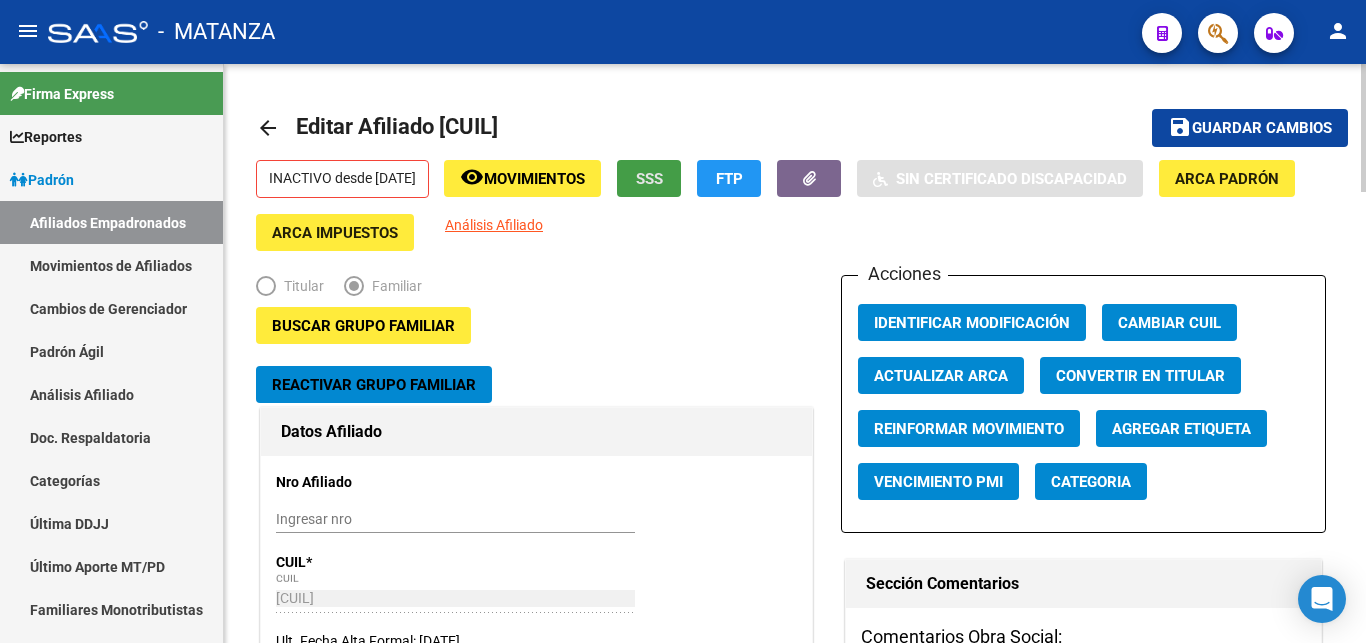 click on "SSS" 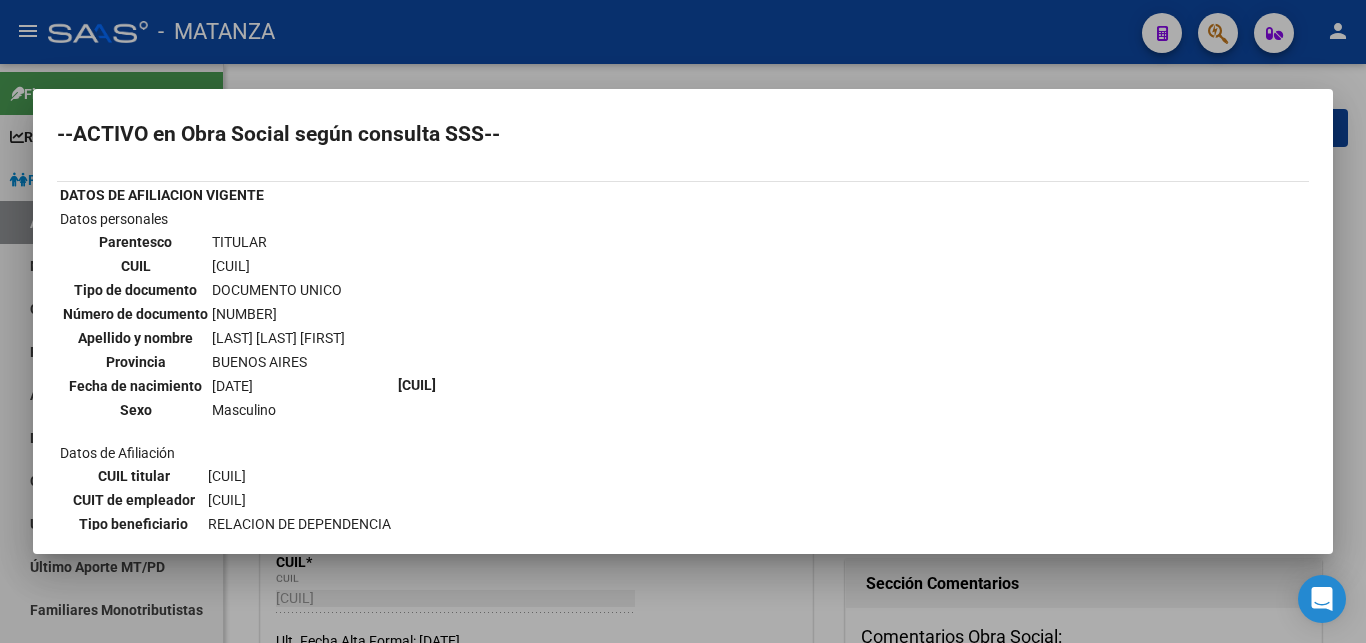 scroll, scrollTop: 0, scrollLeft: 0, axis: both 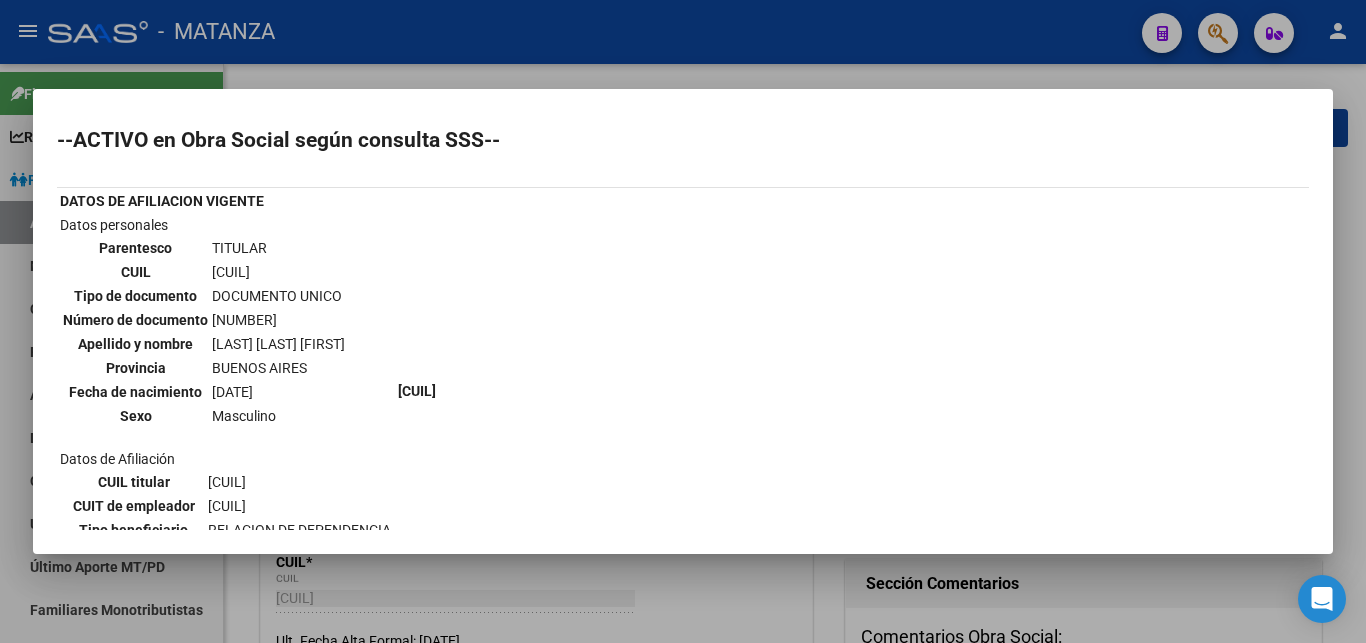 click at bounding box center (683, 321) 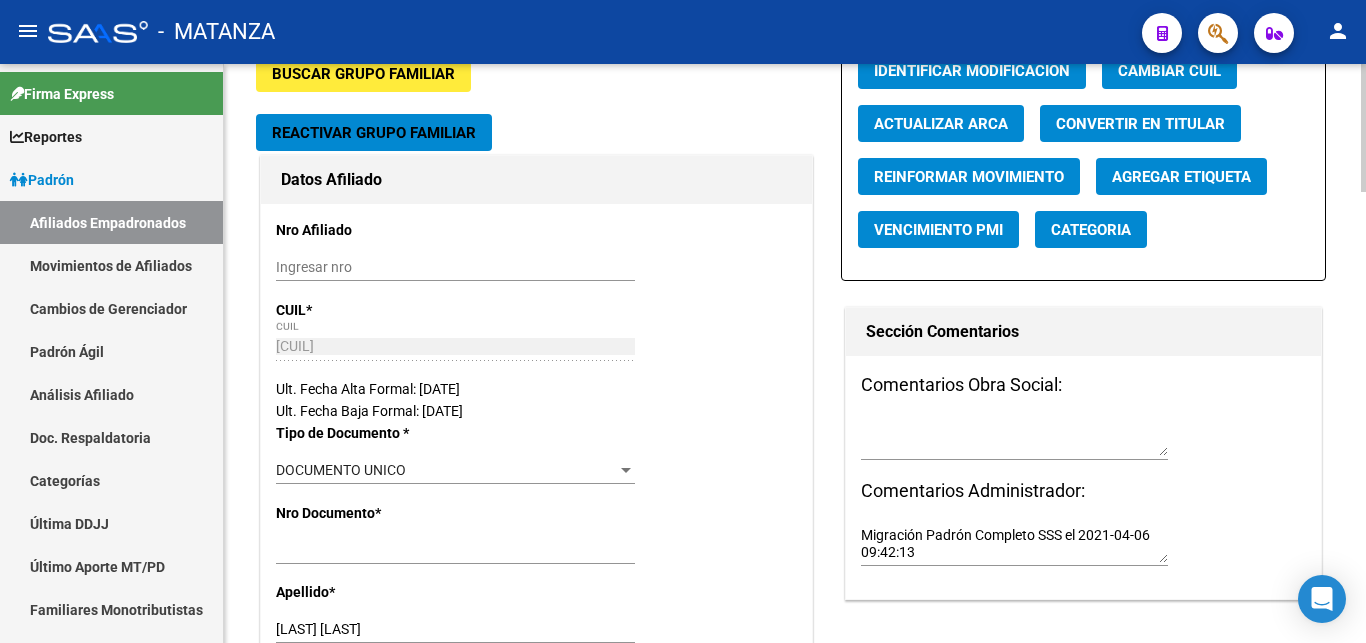 scroll, scrollTop: 306, scrollLeft: 0, axis: vertical 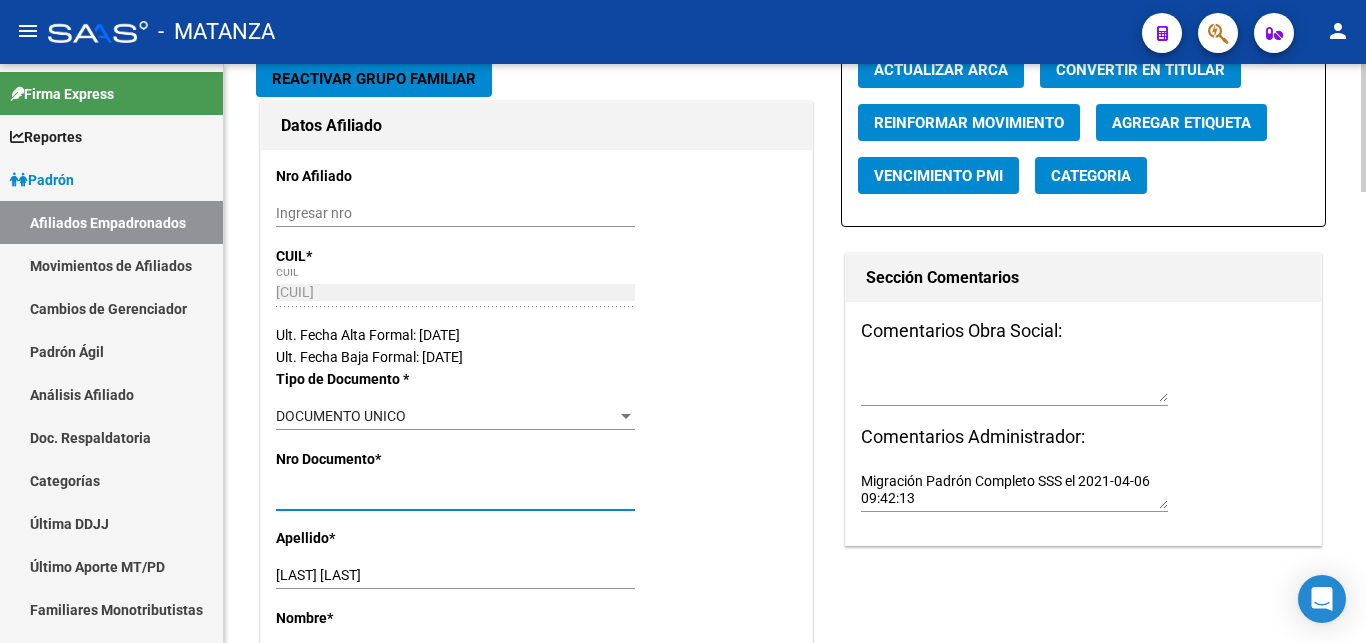 drag, startPoint x: 279, startPoint y: 493, endPoint x: 358, endPoint y: 493, distance: 79 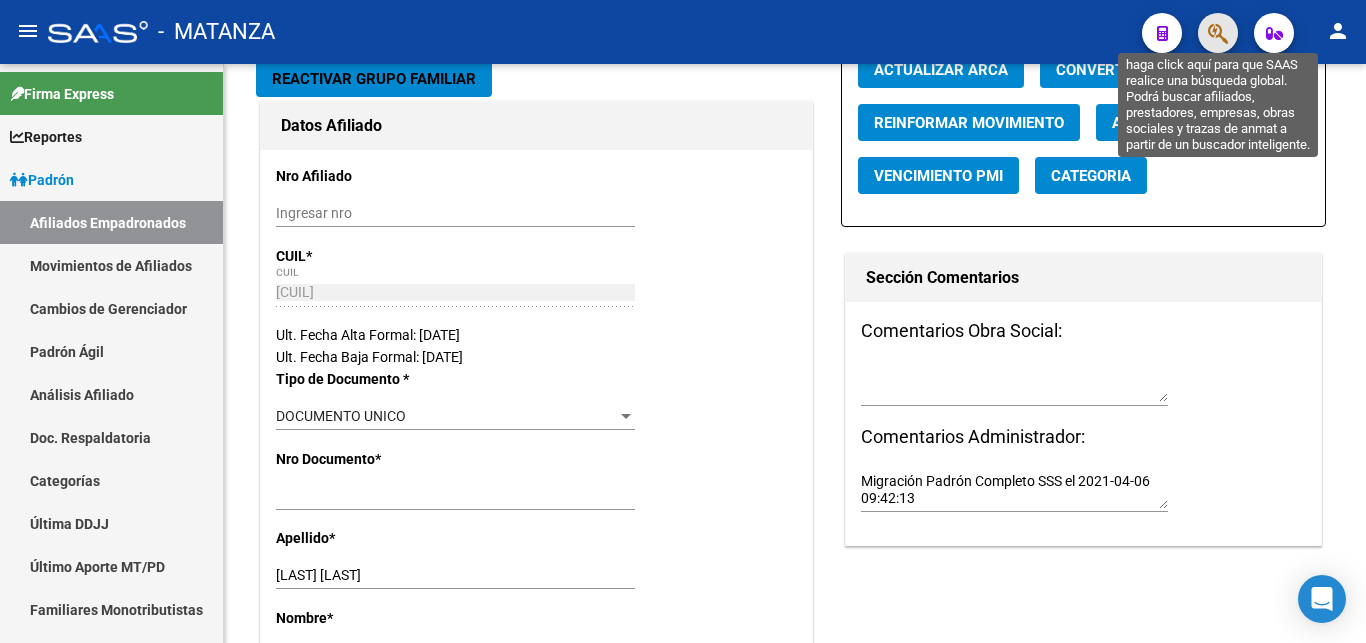 click 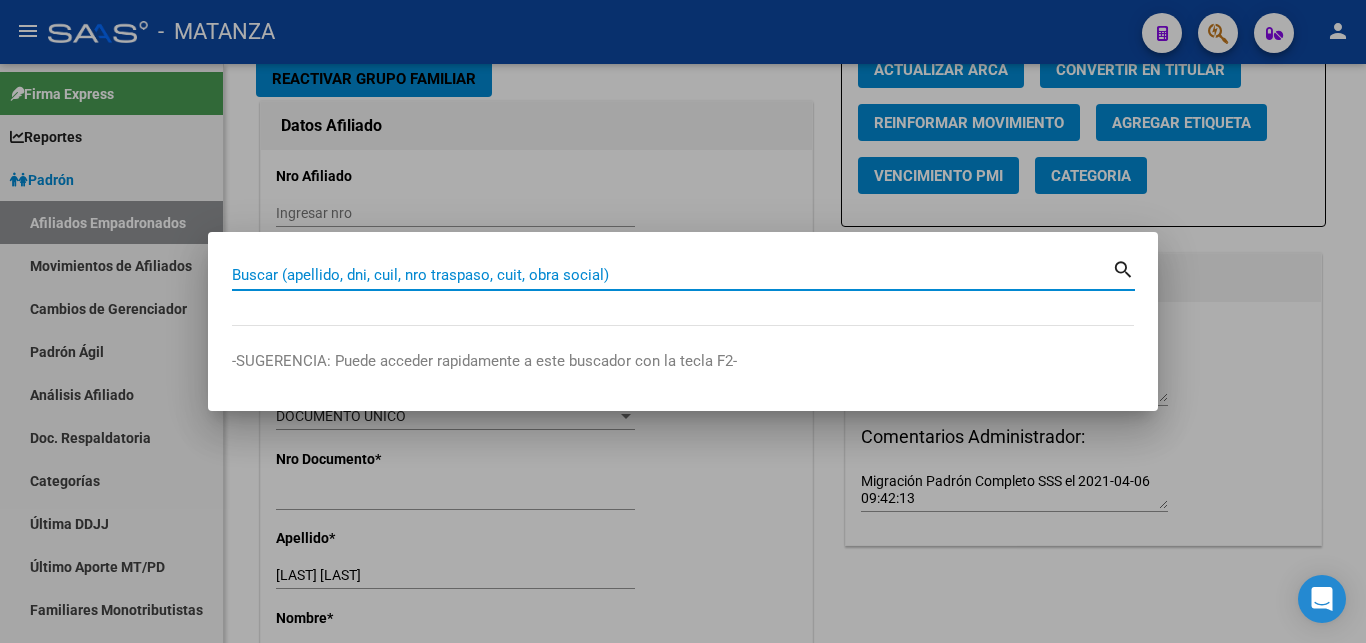 paste on "[NUMBER]" 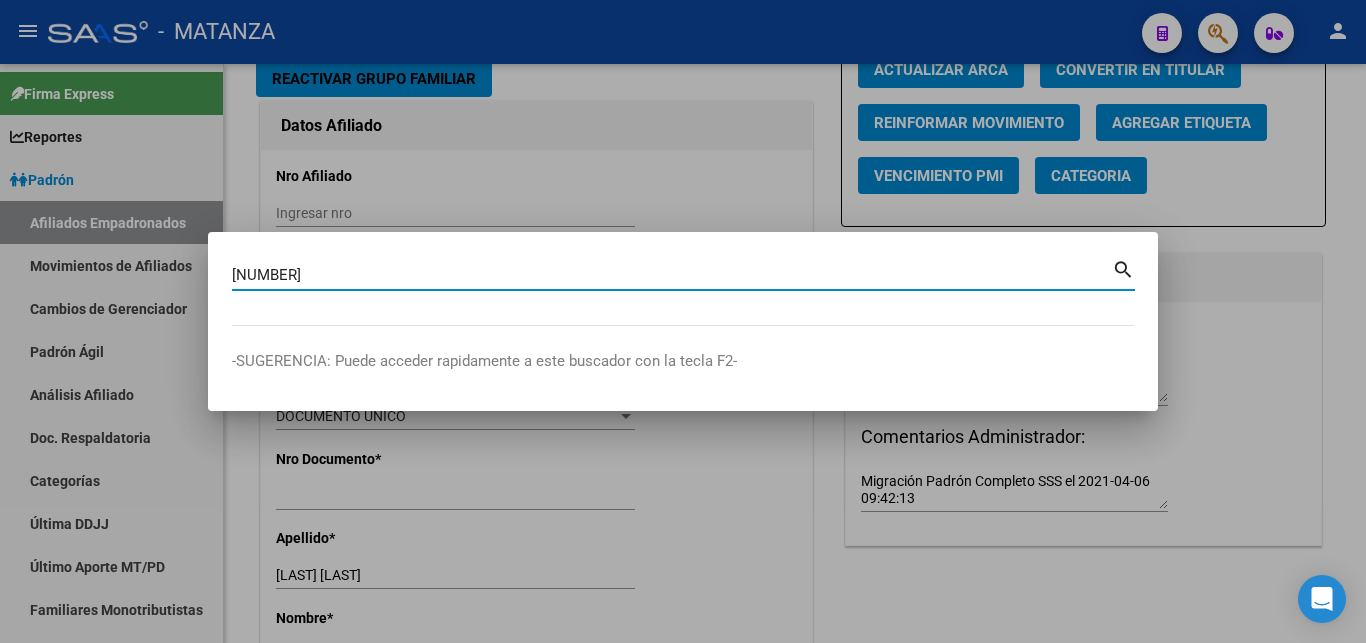 type on "[NUMBER]" 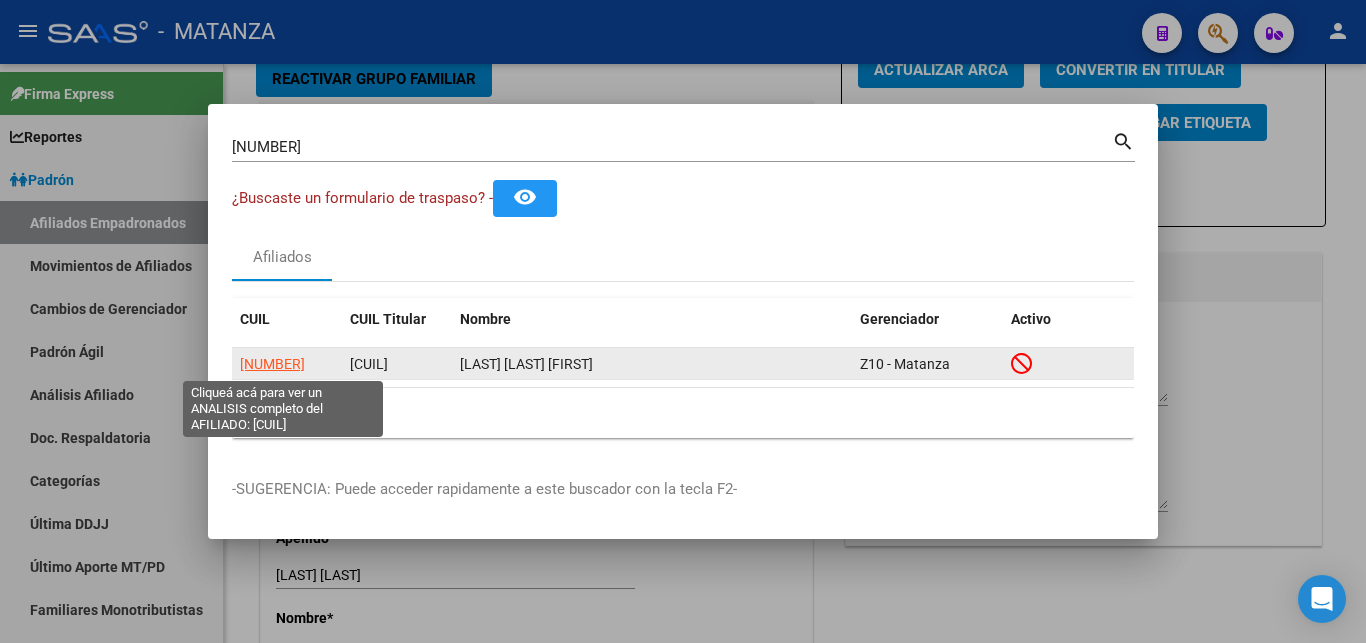 click on "[NUMBER]" 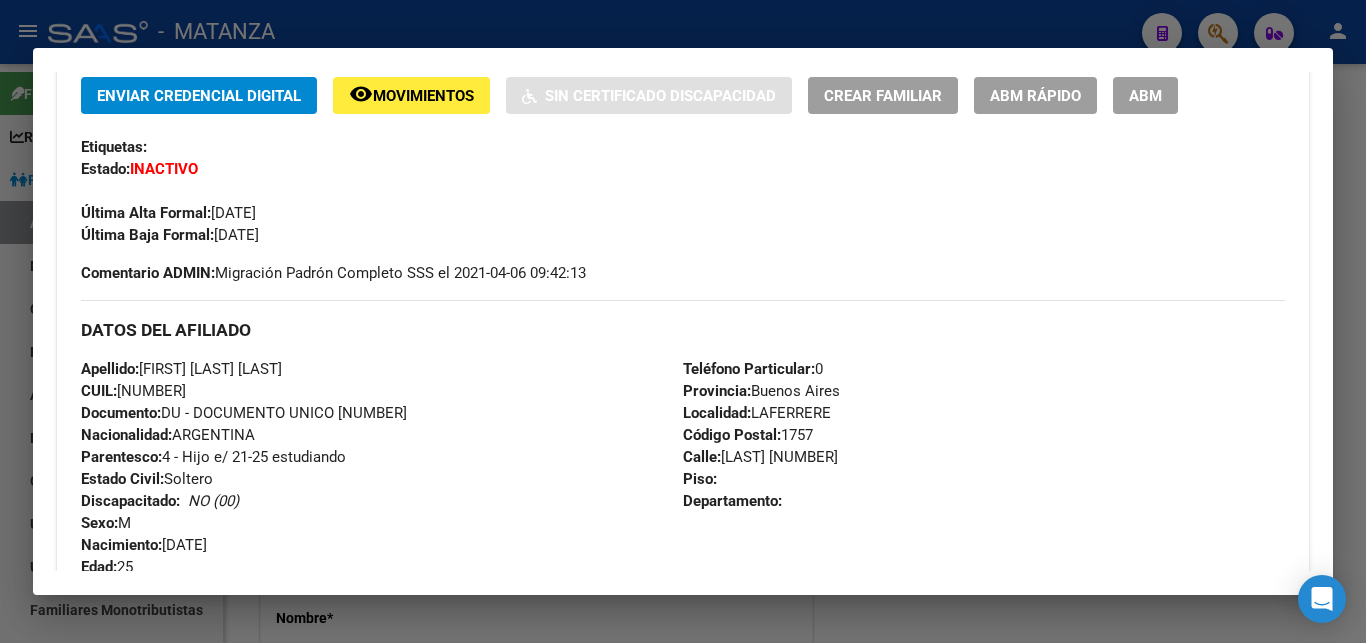 scroll, scrollTop: 432, scrollLeft: 0, axis: vertical 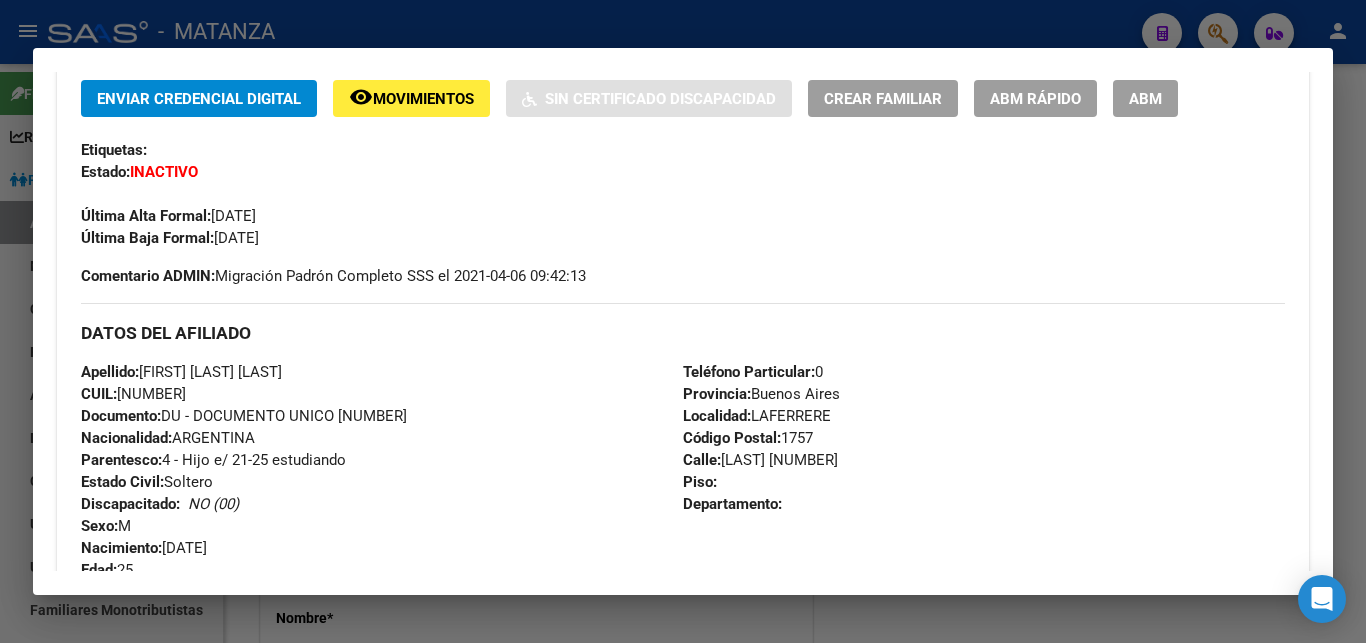 click on "ABM" at bounding box center (1145, 99) 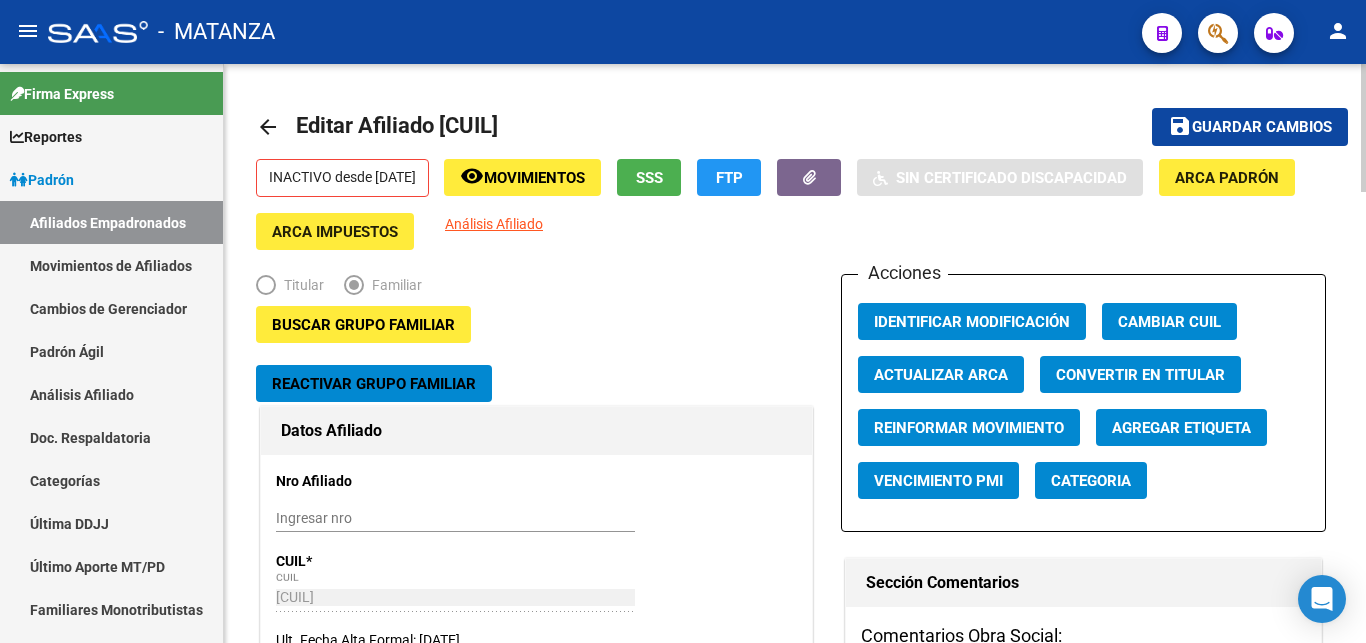 scroll, scrollTop: 0, scrollLeft: 0, axis: both 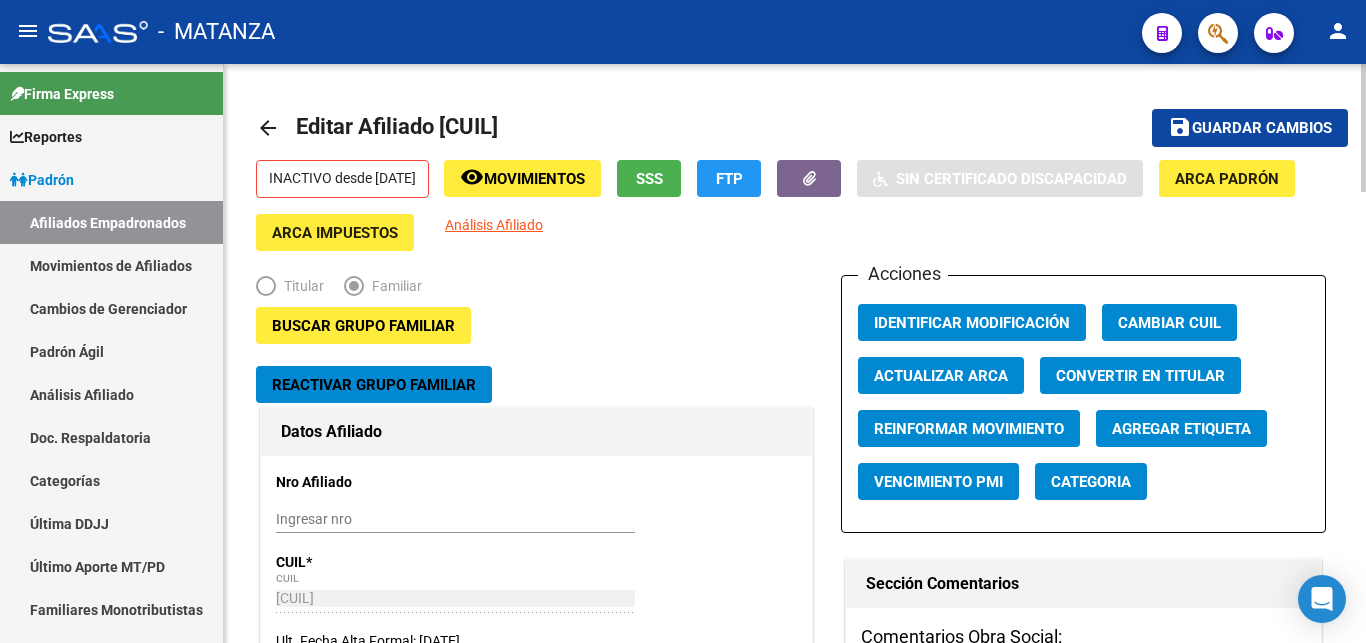 click on "Convertir en Titular" 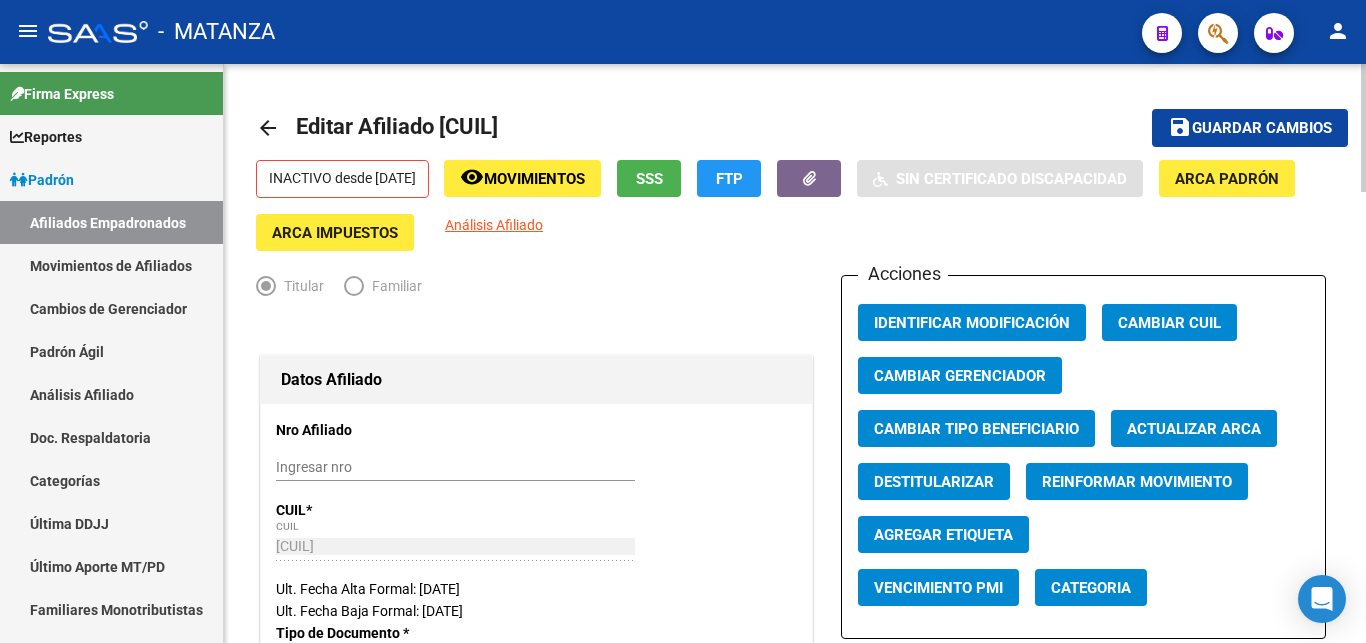 radio on "true" 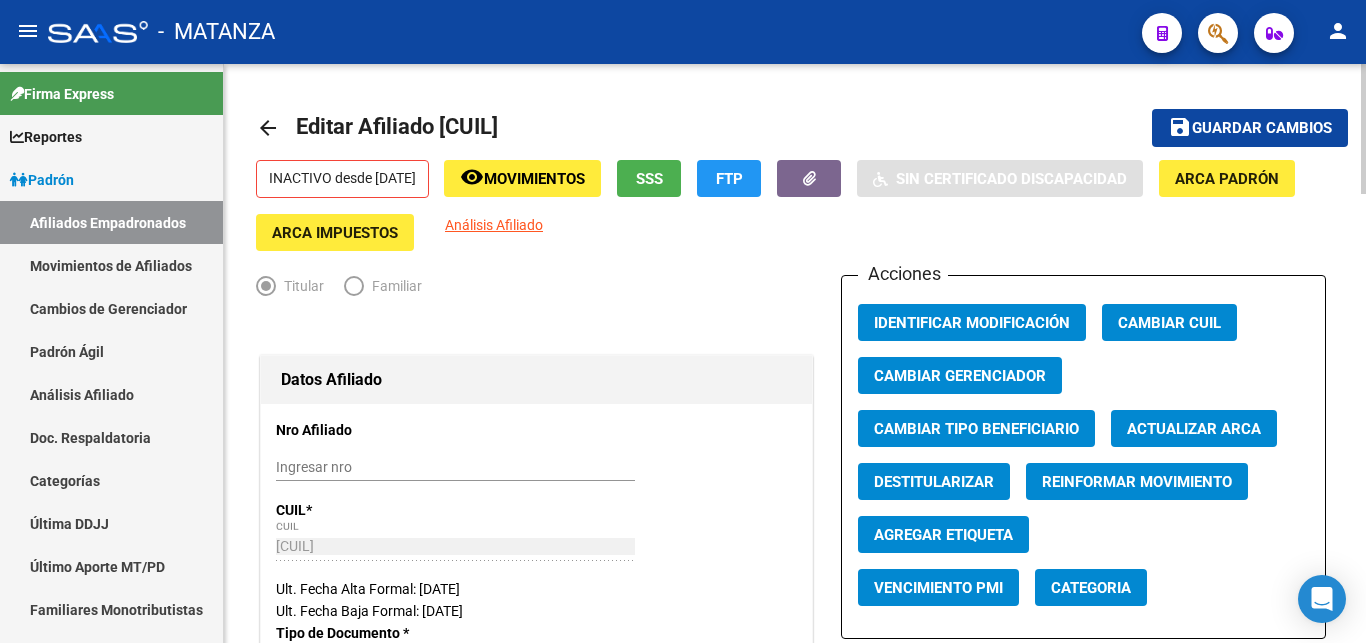 type on "[CUIL]" 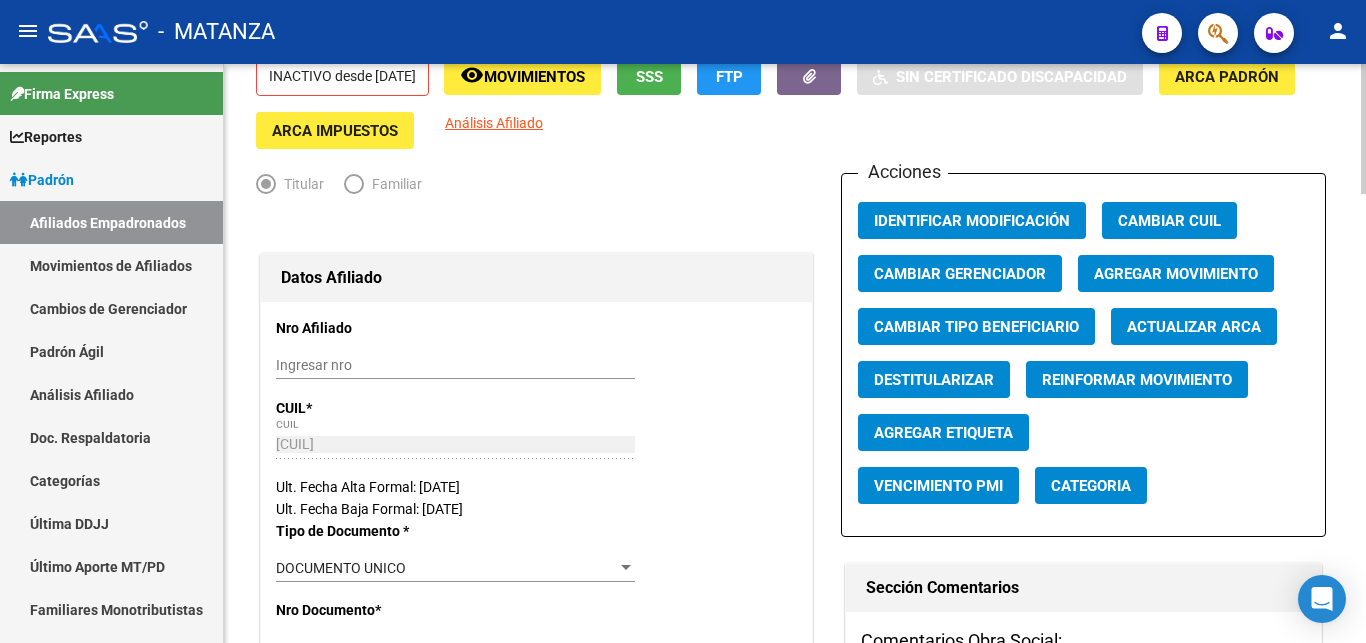 scroll, scrollTop: 0, scrollLeft: 0, axis: both 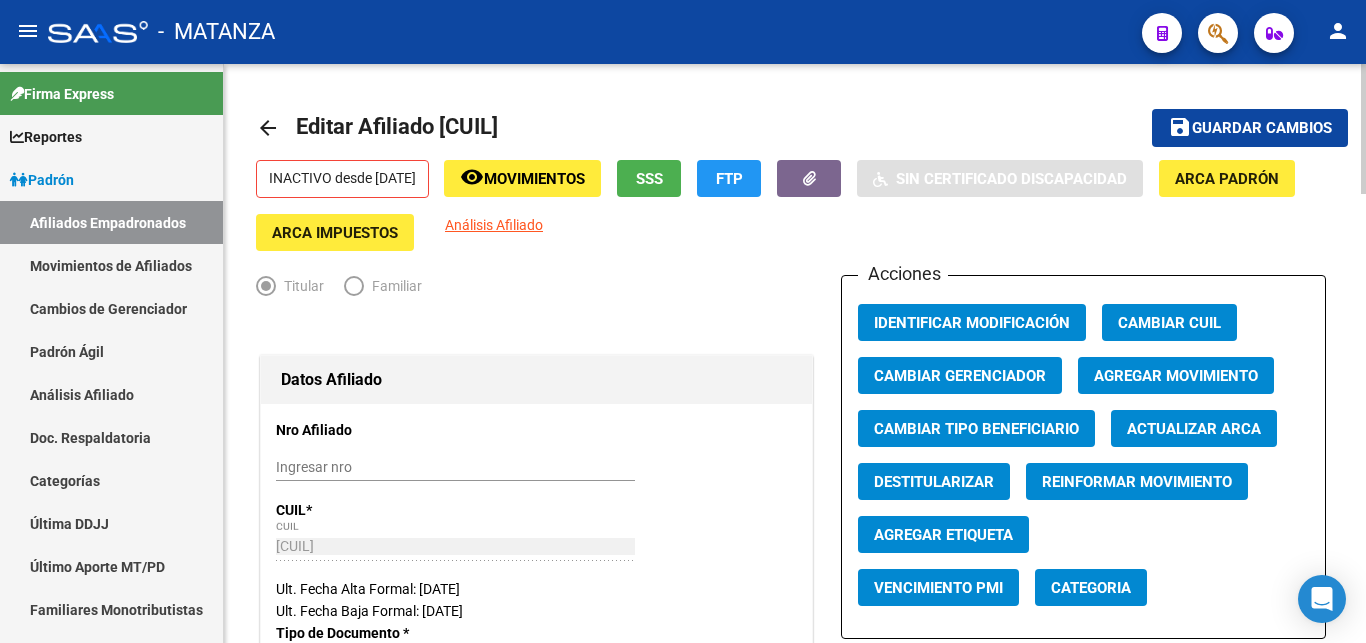 click on "SSS" 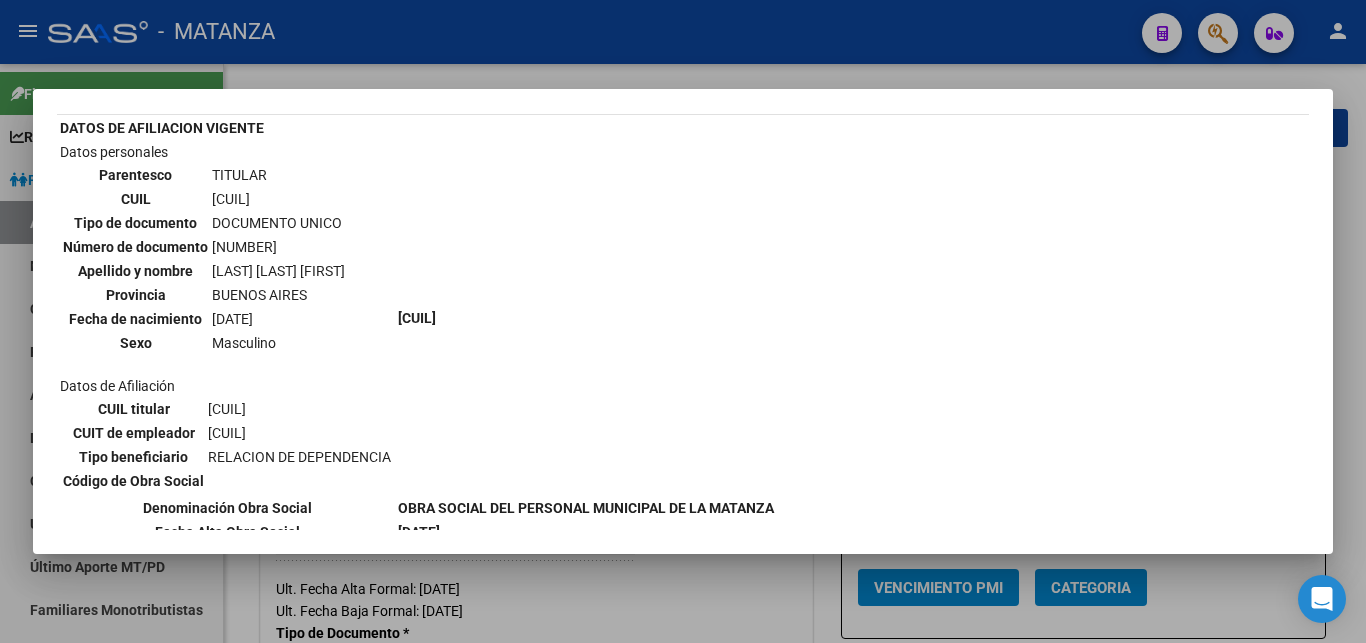 scroll, scrollTop: 216, scrollLeft: 0, axis: vertical 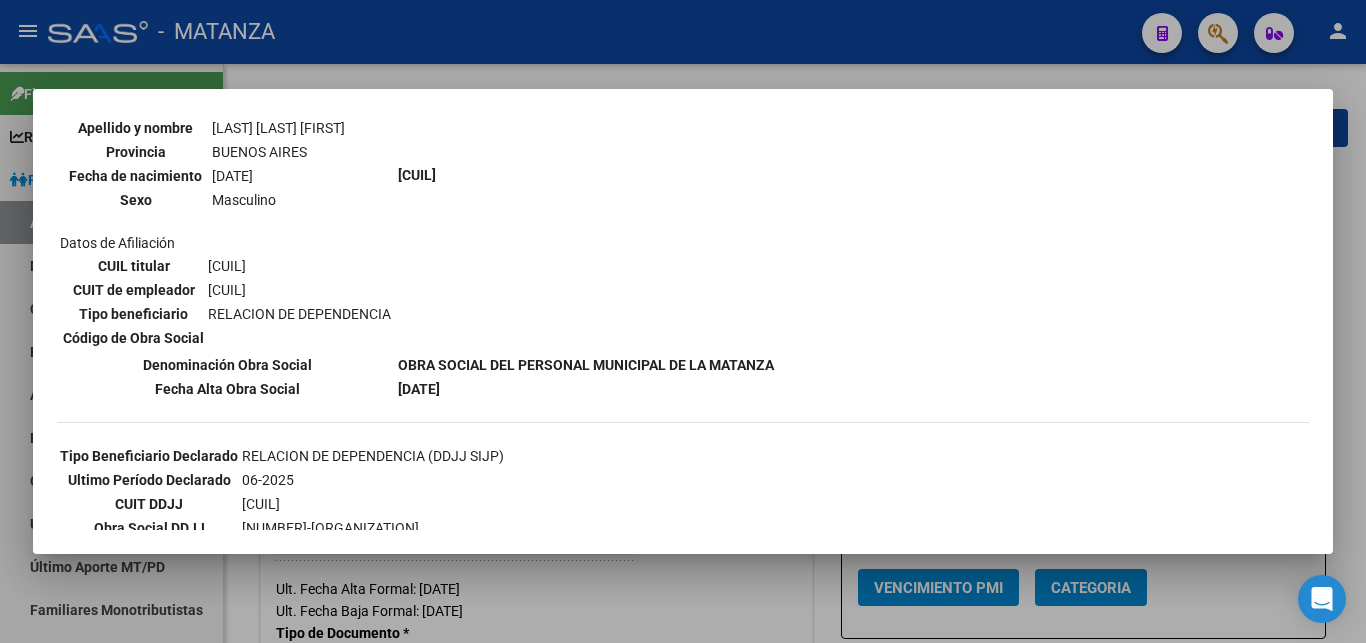 click at bounding box center [683, 321] 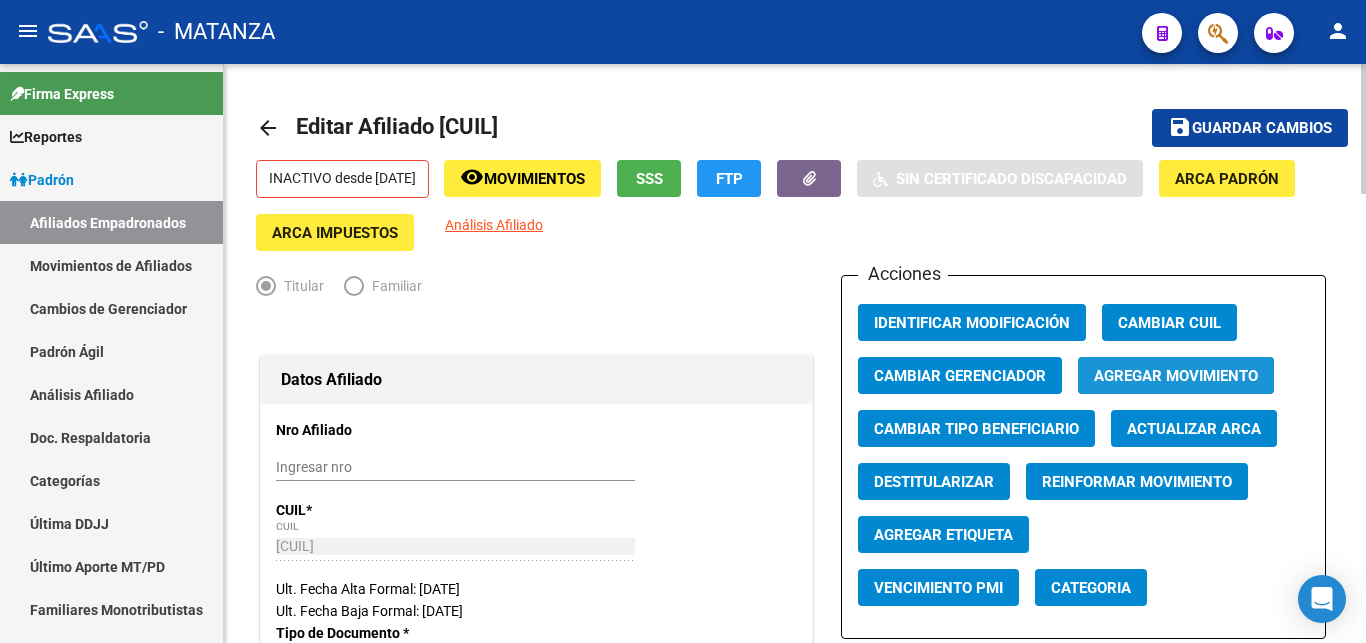 click on "Agregar Movimiento" 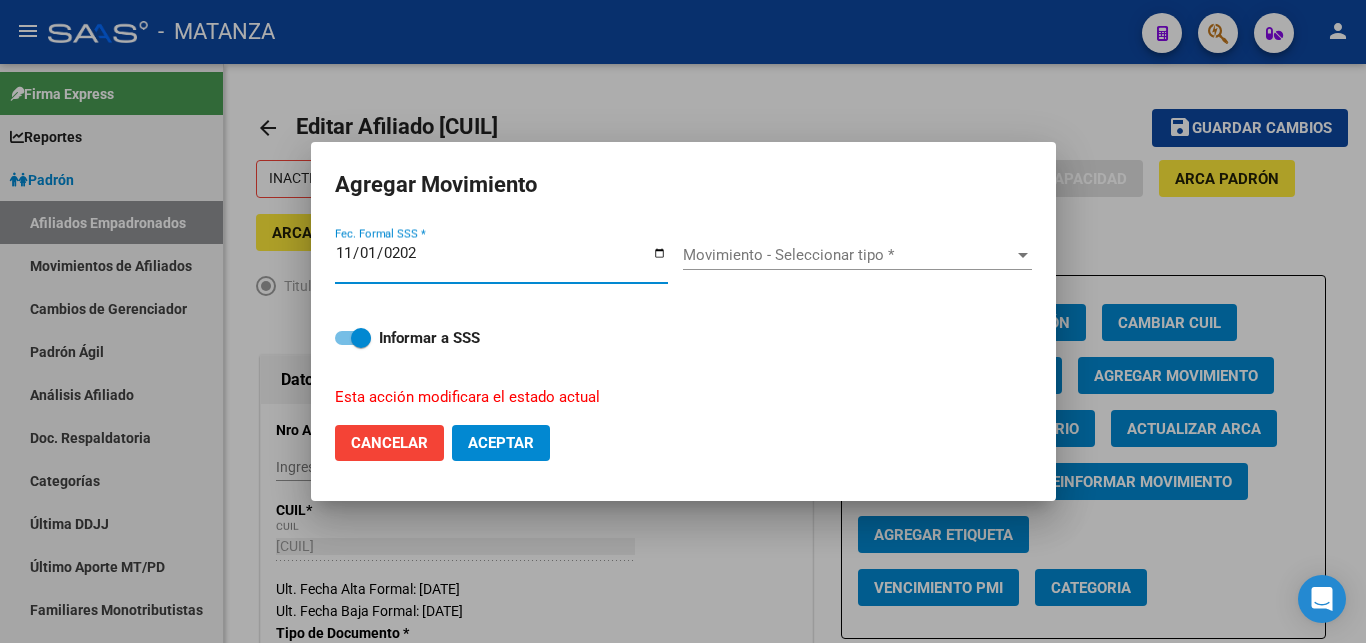 type on "2024-11-01" 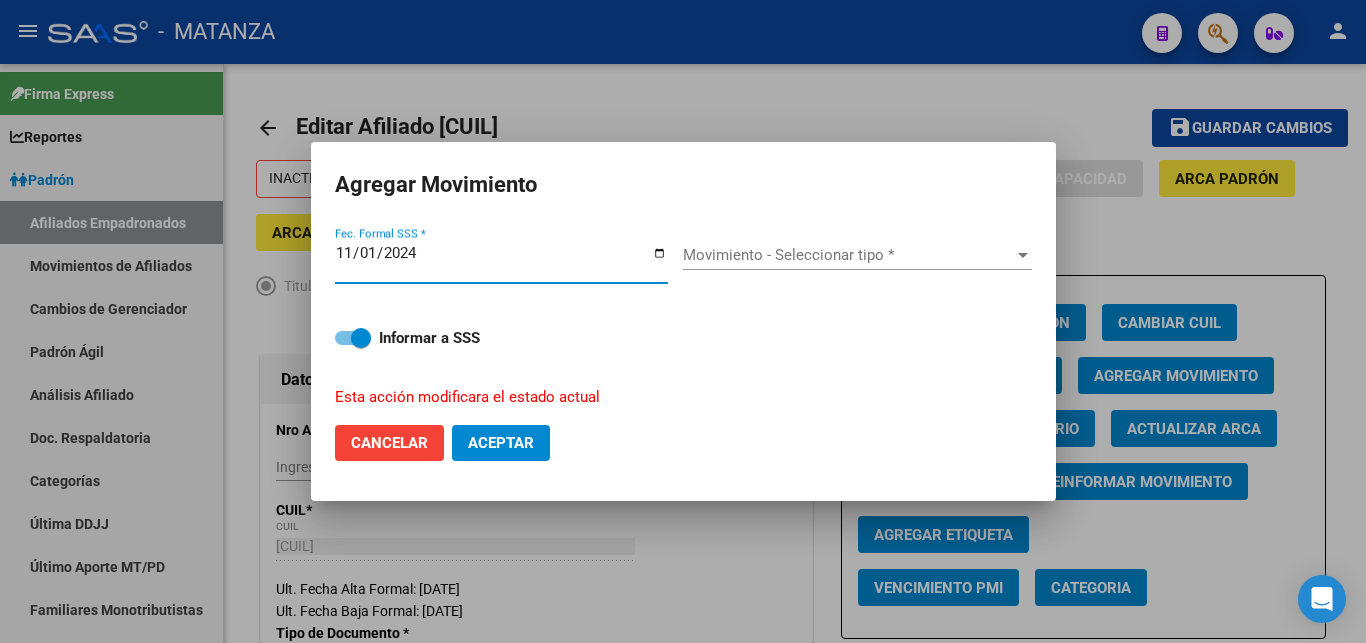 click on "Movimiento - Seleccionar tipo *" at bounding box center (848, 255) 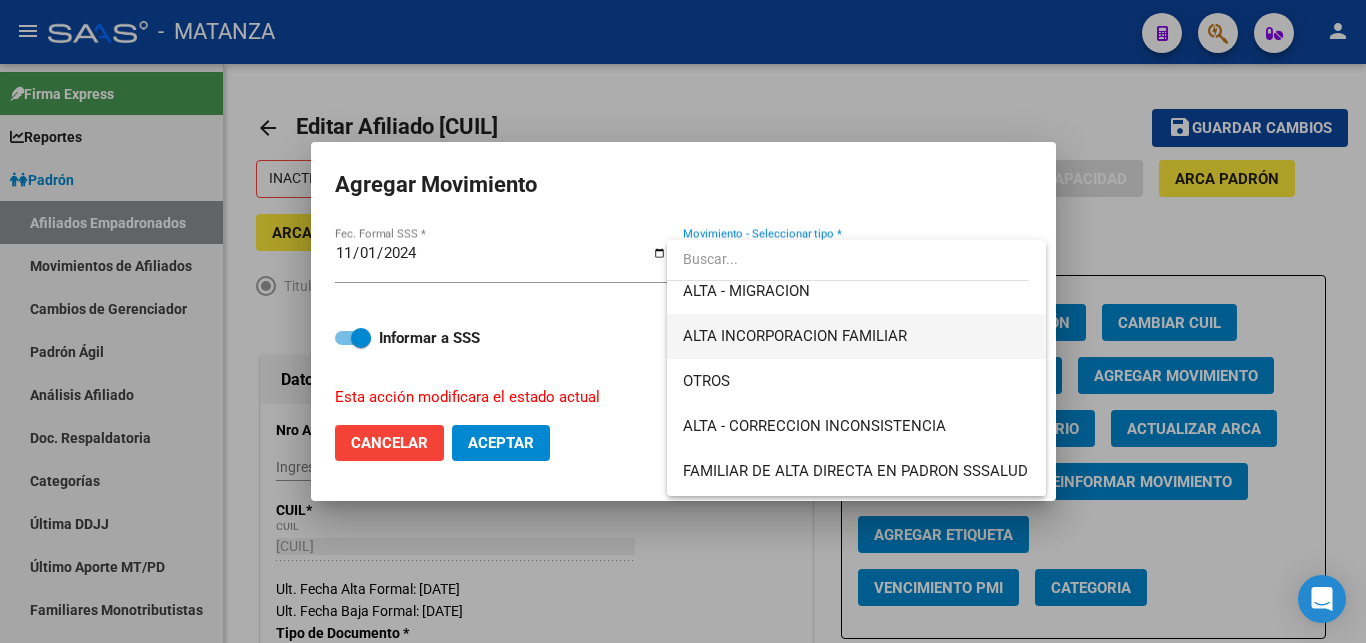 scroll, scrollTop: 324, scrollLeft: 0, axis: vertical 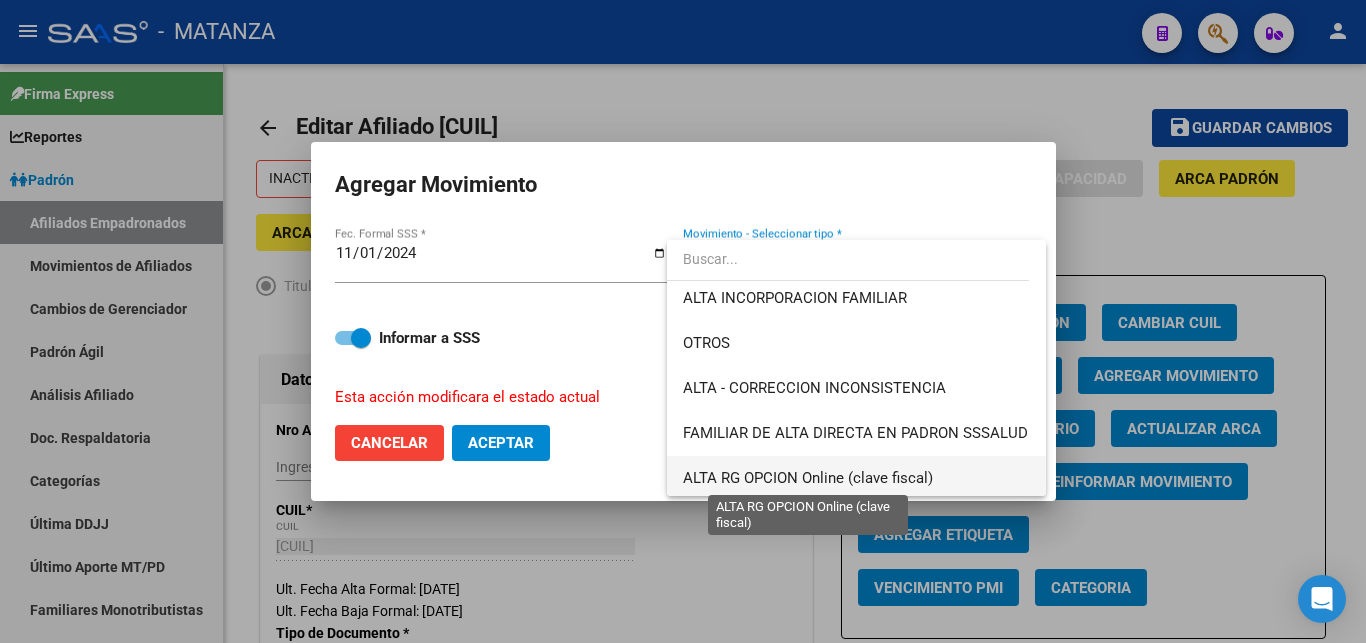 click on "ALTA RG OPCION Online (clave fiscal)" at bounding box center [808, 478] 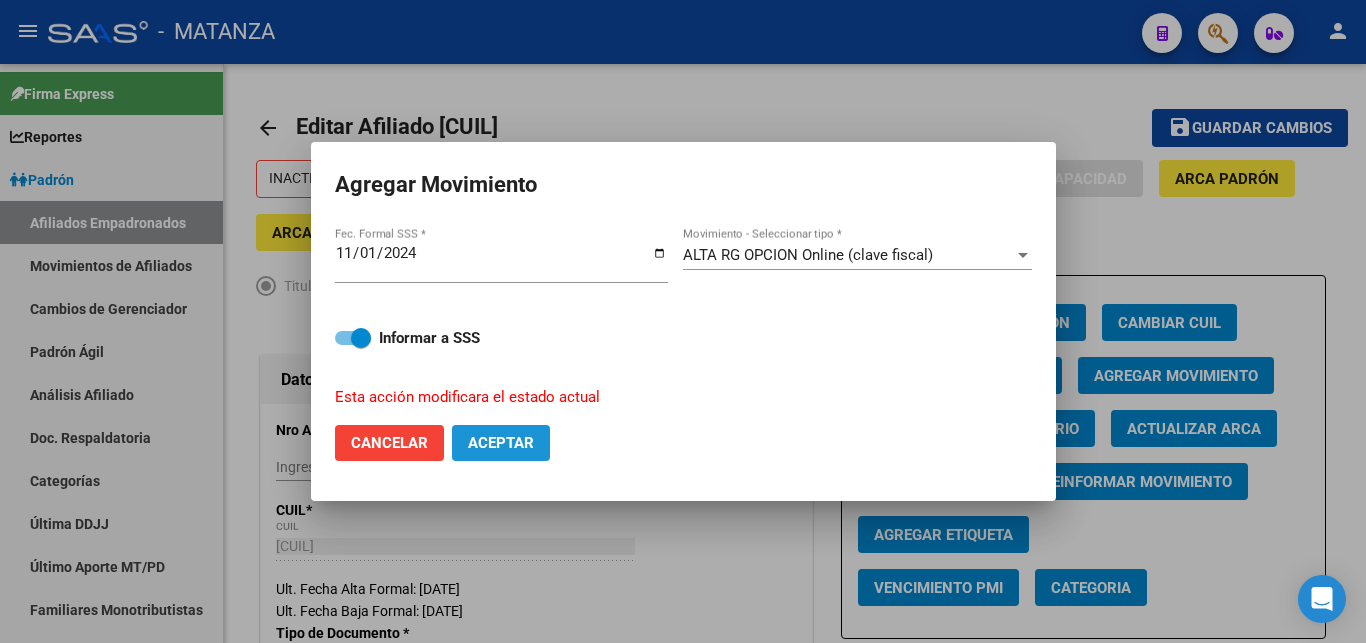 click on "Aceptar" 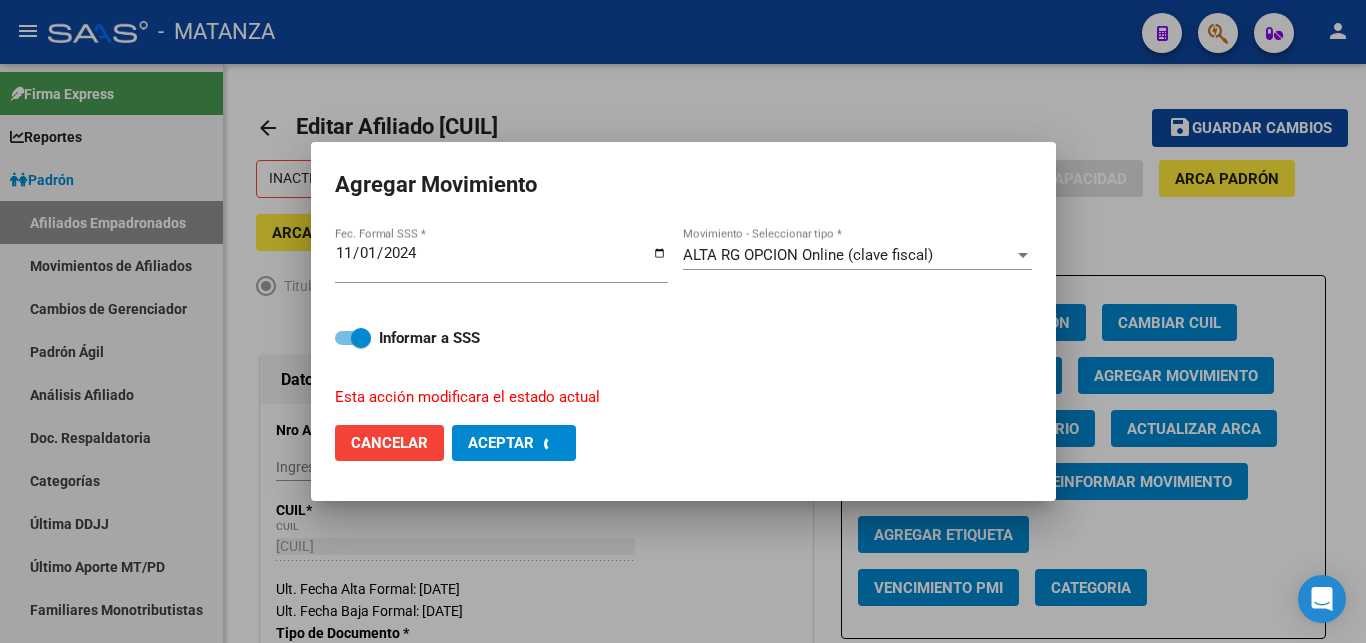 checkbox on "false" 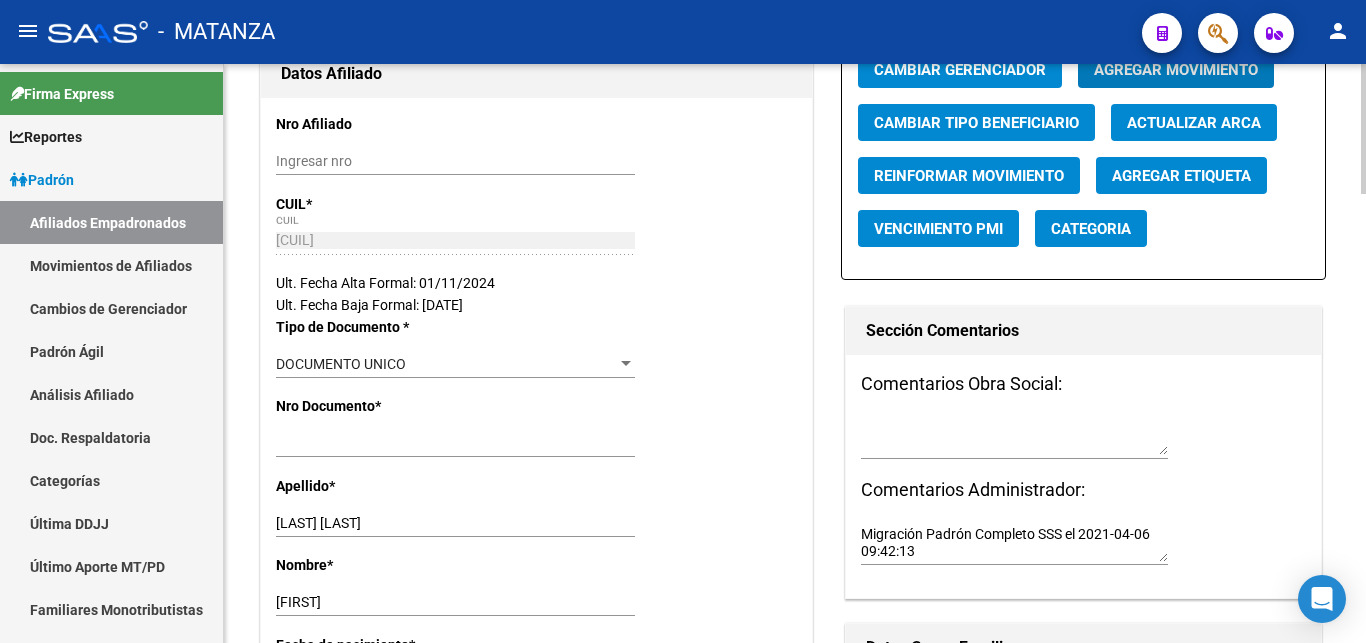 scroll, scrollTop: 0, scrollLeft: 0, axis: both 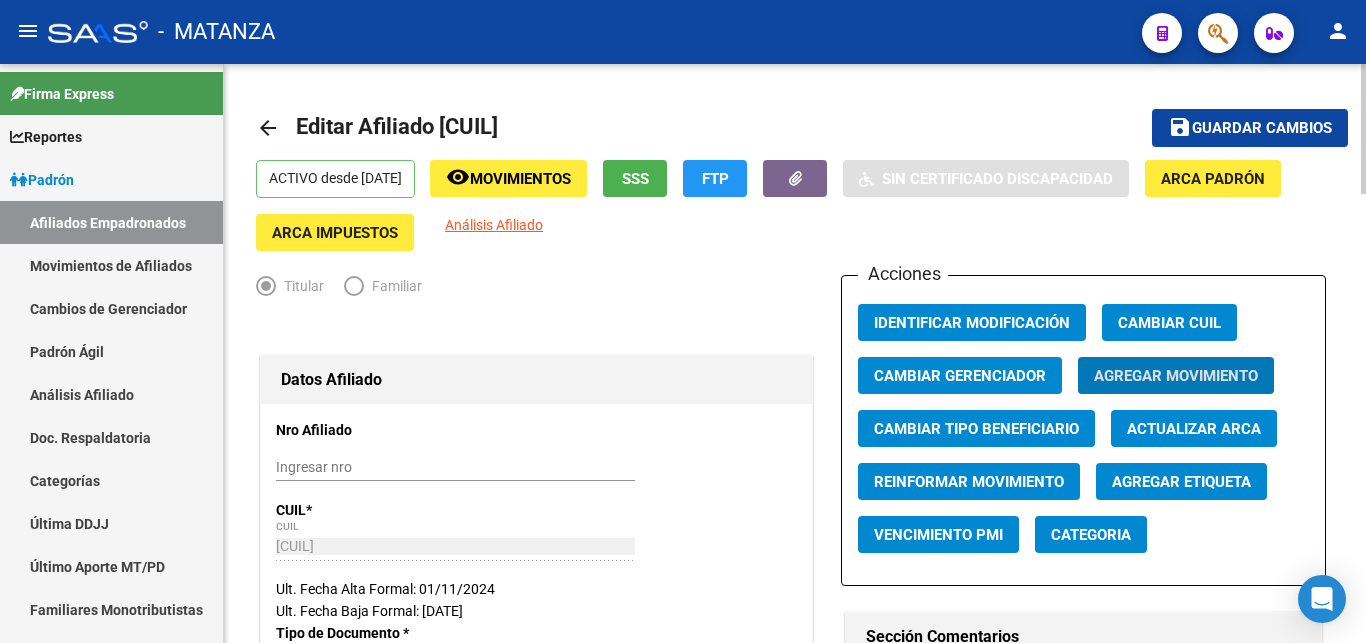click on "Guardar cambios" 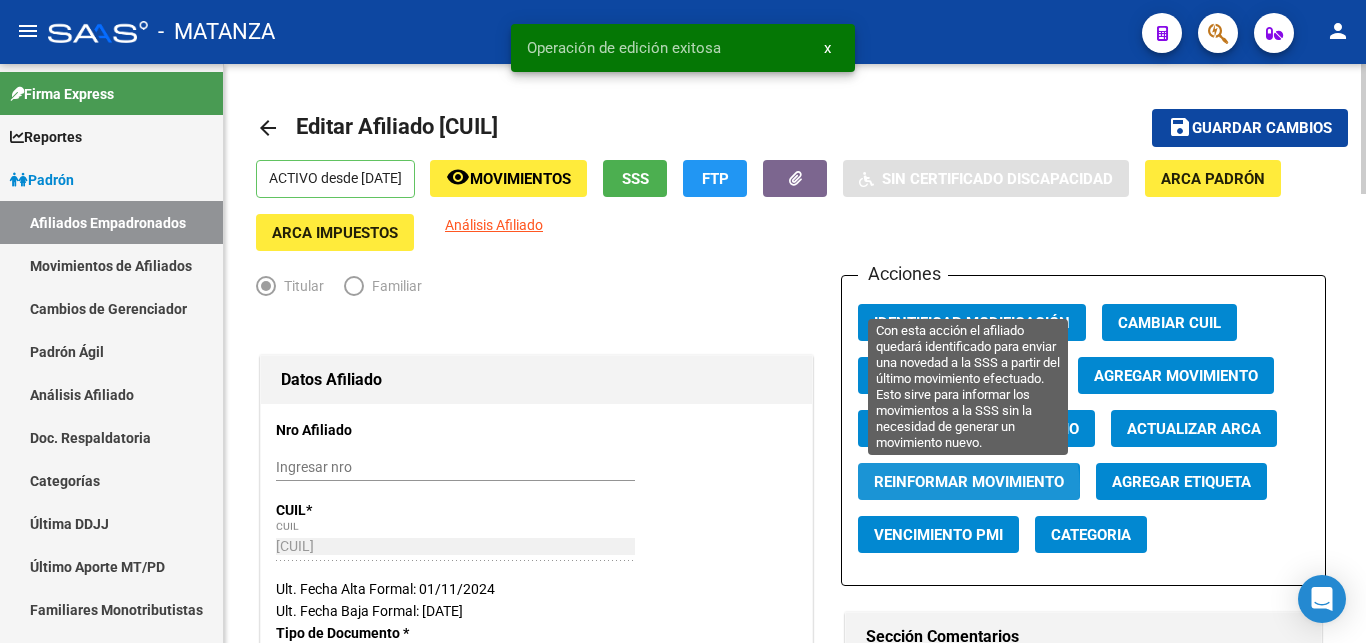 click on "Reinformar Movimiento" 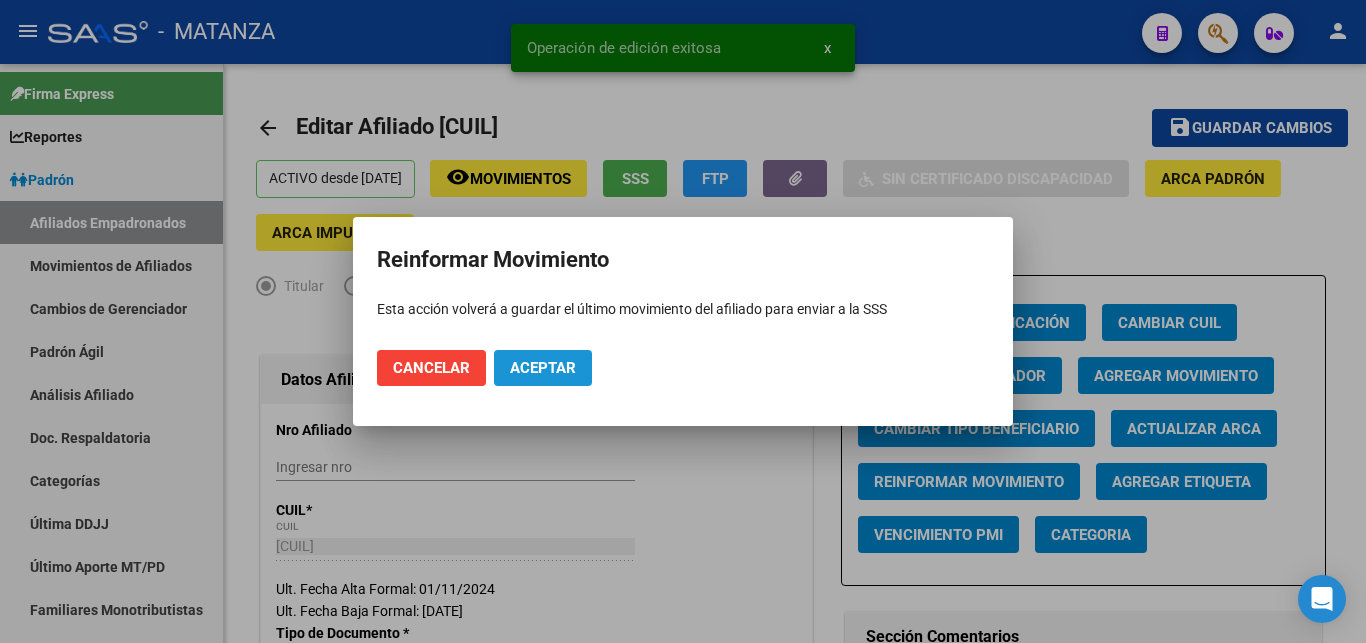 click on "Aceptar" at bounding box center [543, 368] 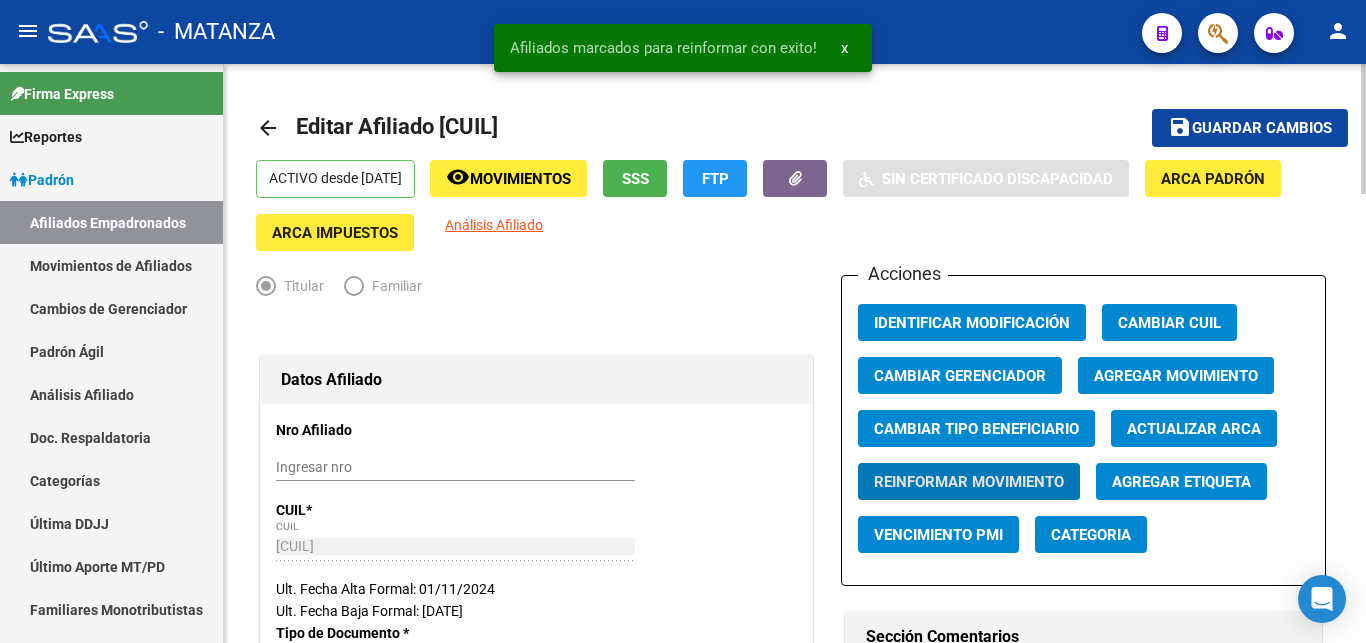click on "Movimientos" 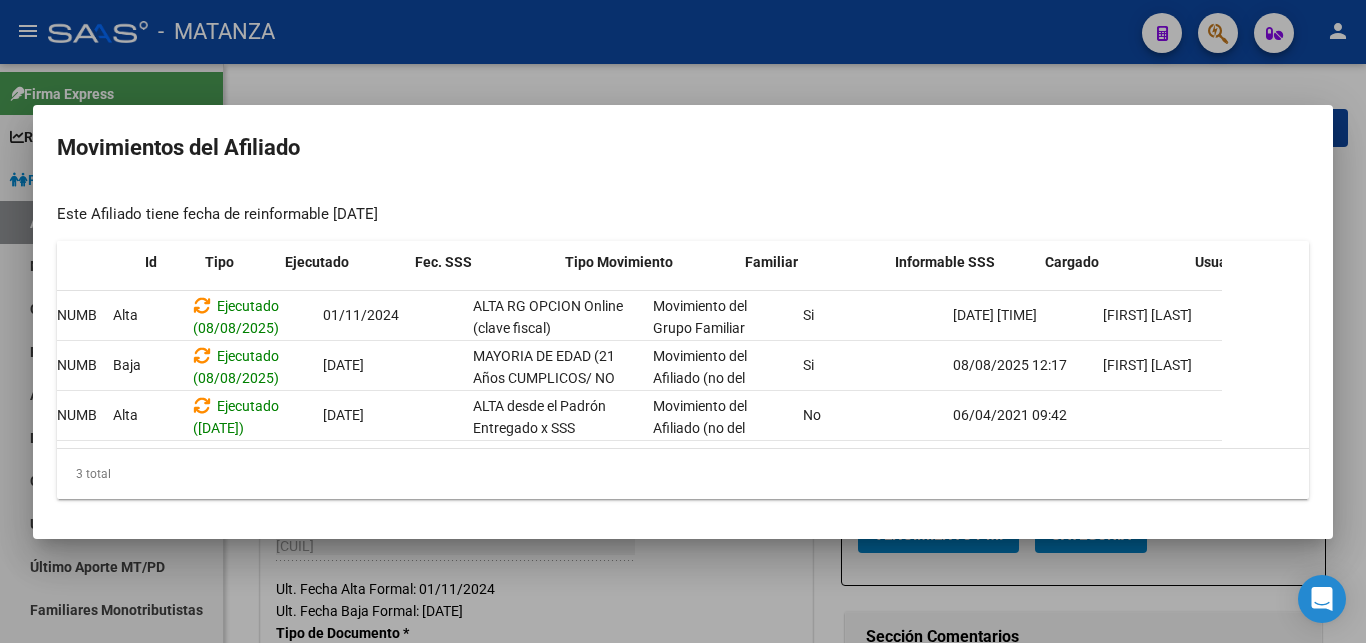 scroll, scrollTop: 0, scrollLeft: 0, axis: both 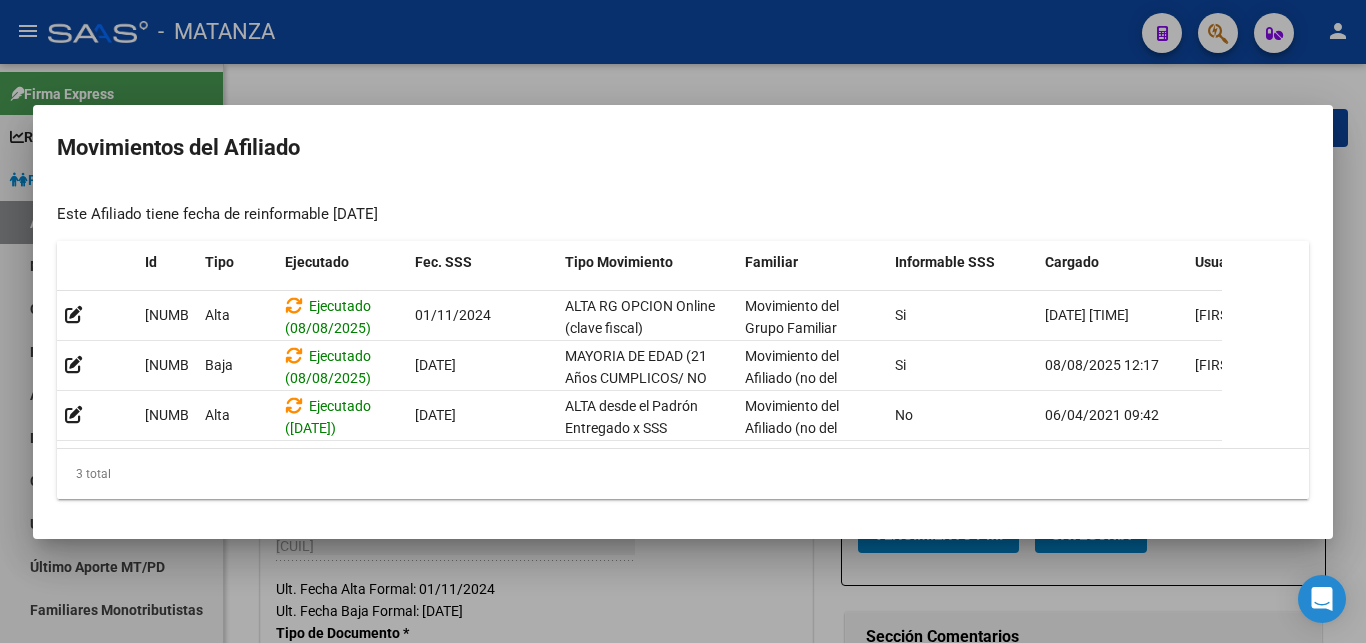 click at bounding box center (683, 321) 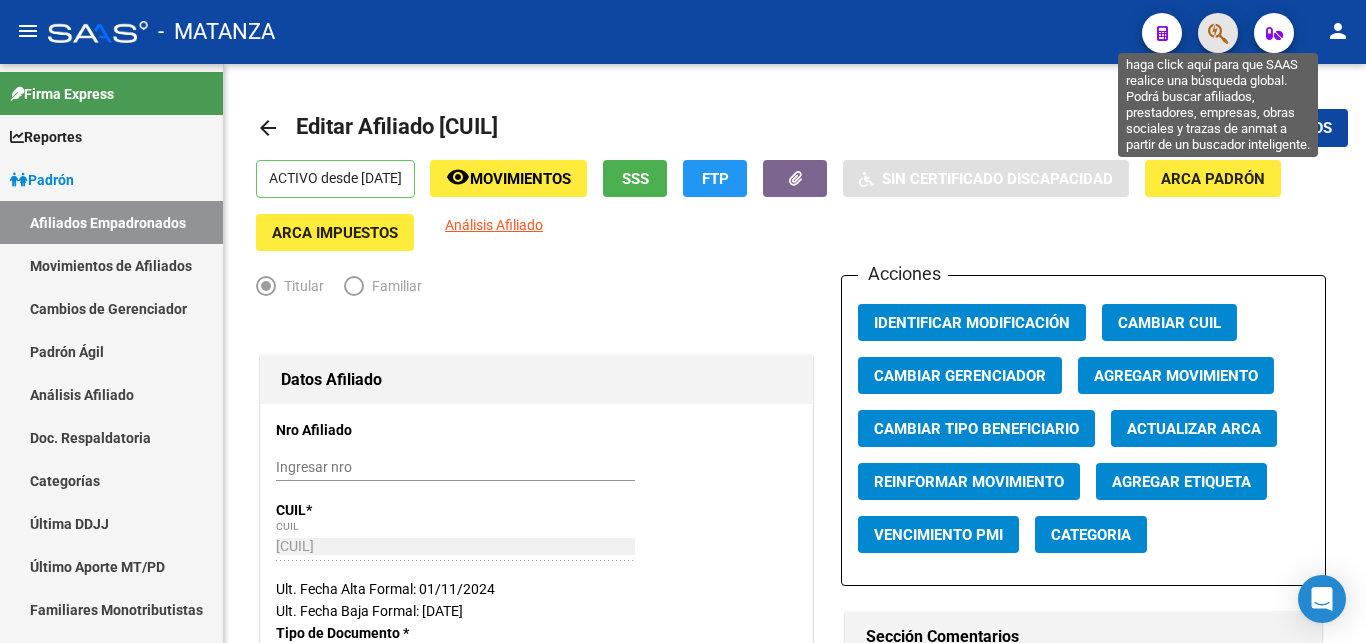 click 